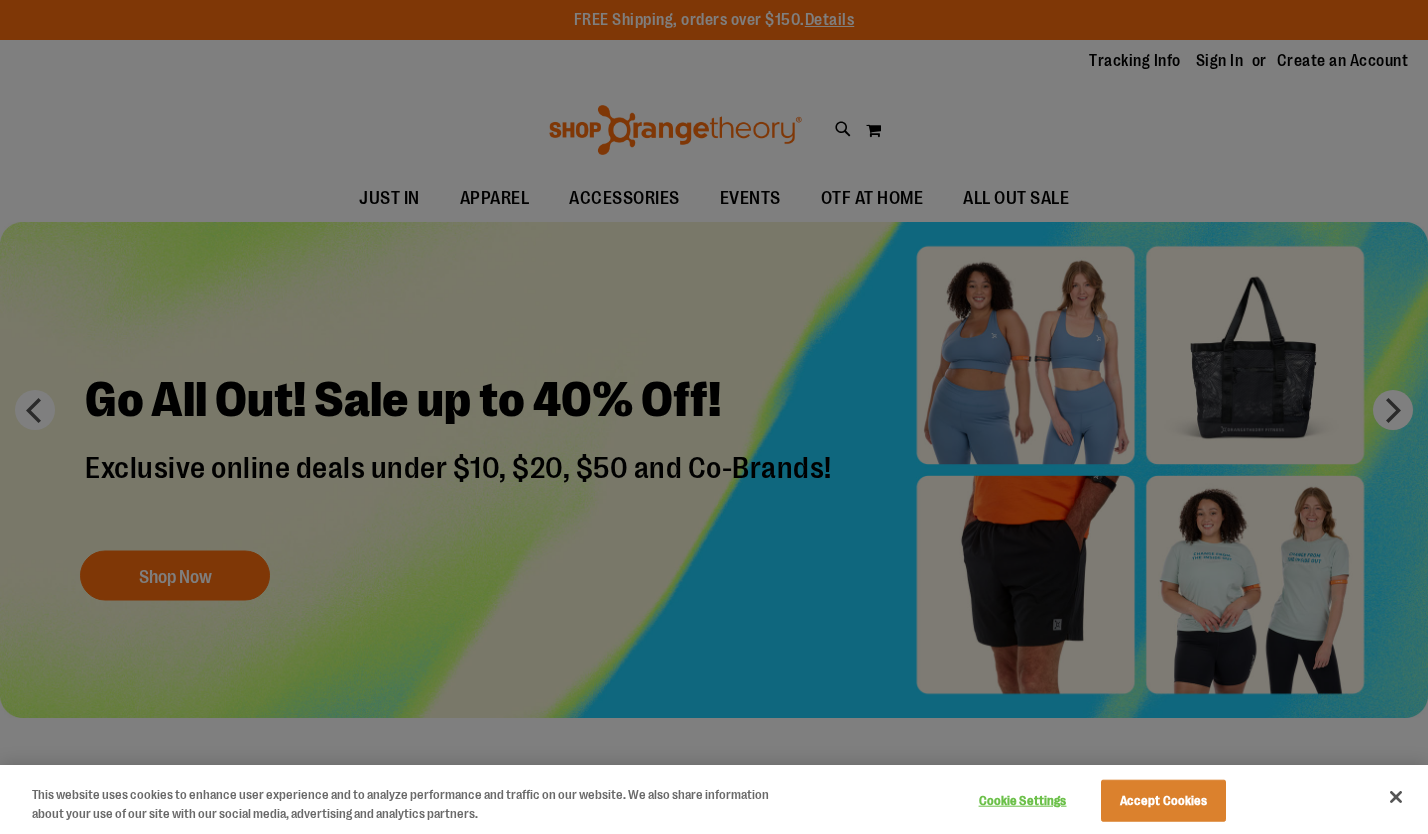 scroll, scrollTop: 0, scrollLeft: 0, axis: both 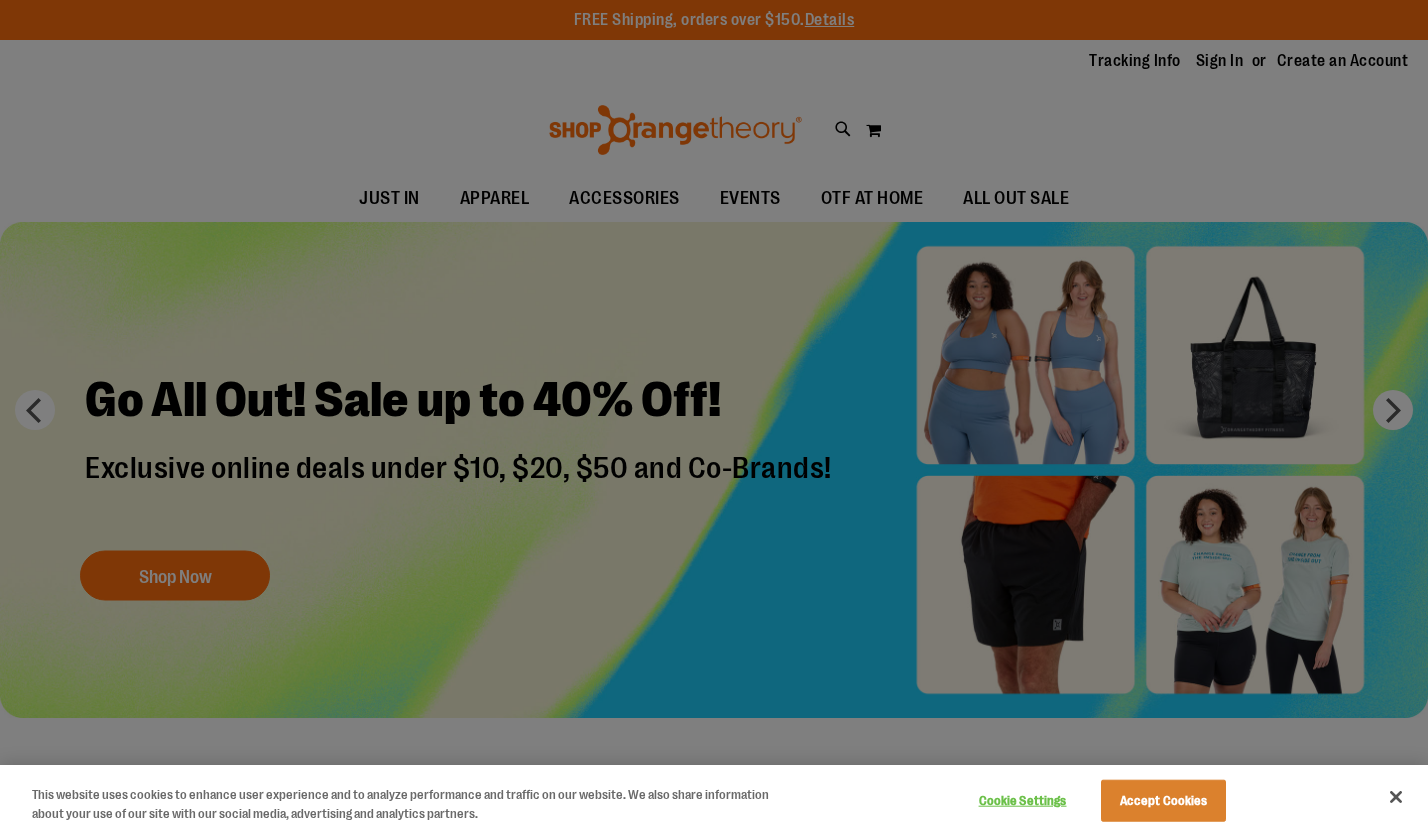 click at bounding box center (714, 417) 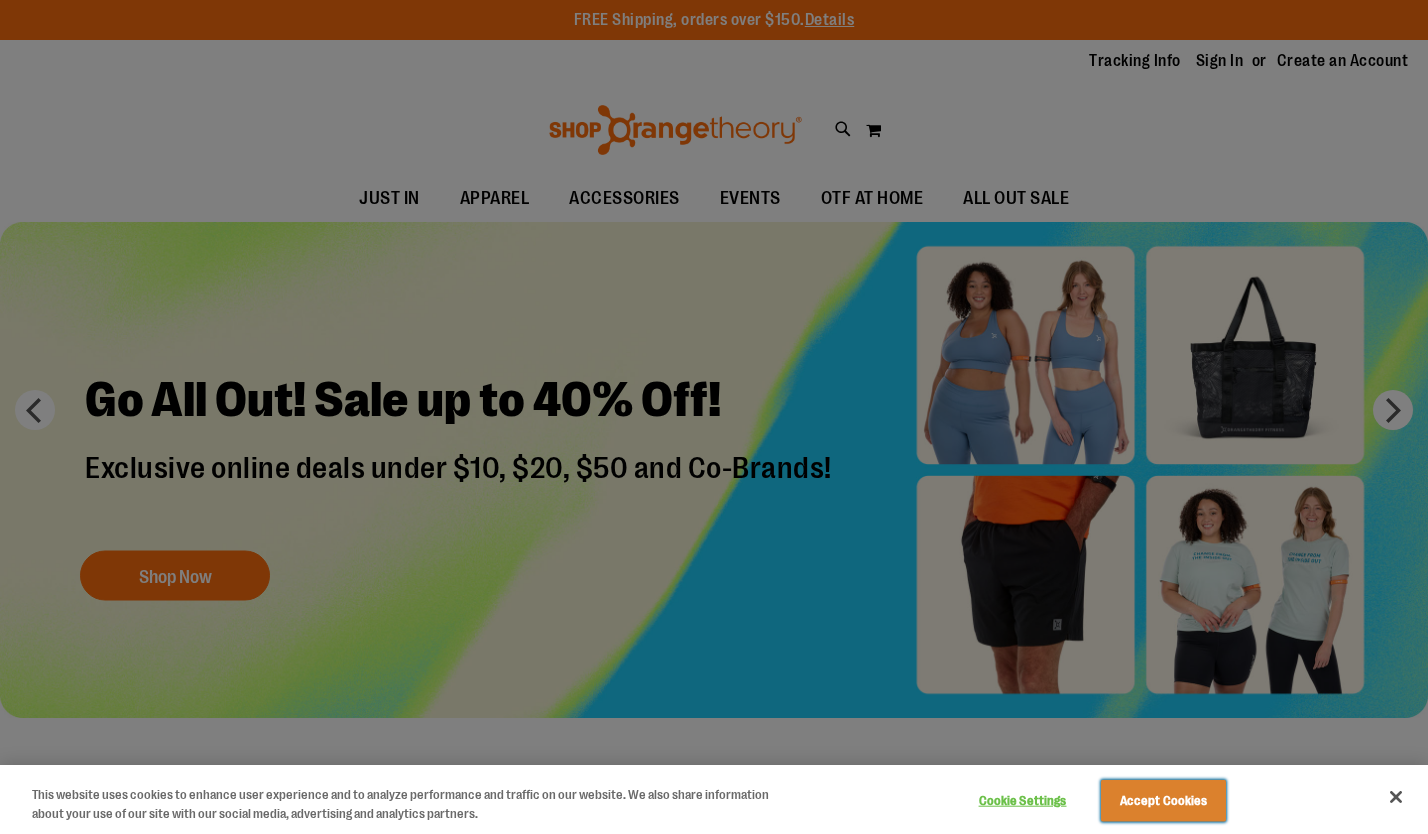click on "Accept Cookies" at bounding box center (1163, 801) 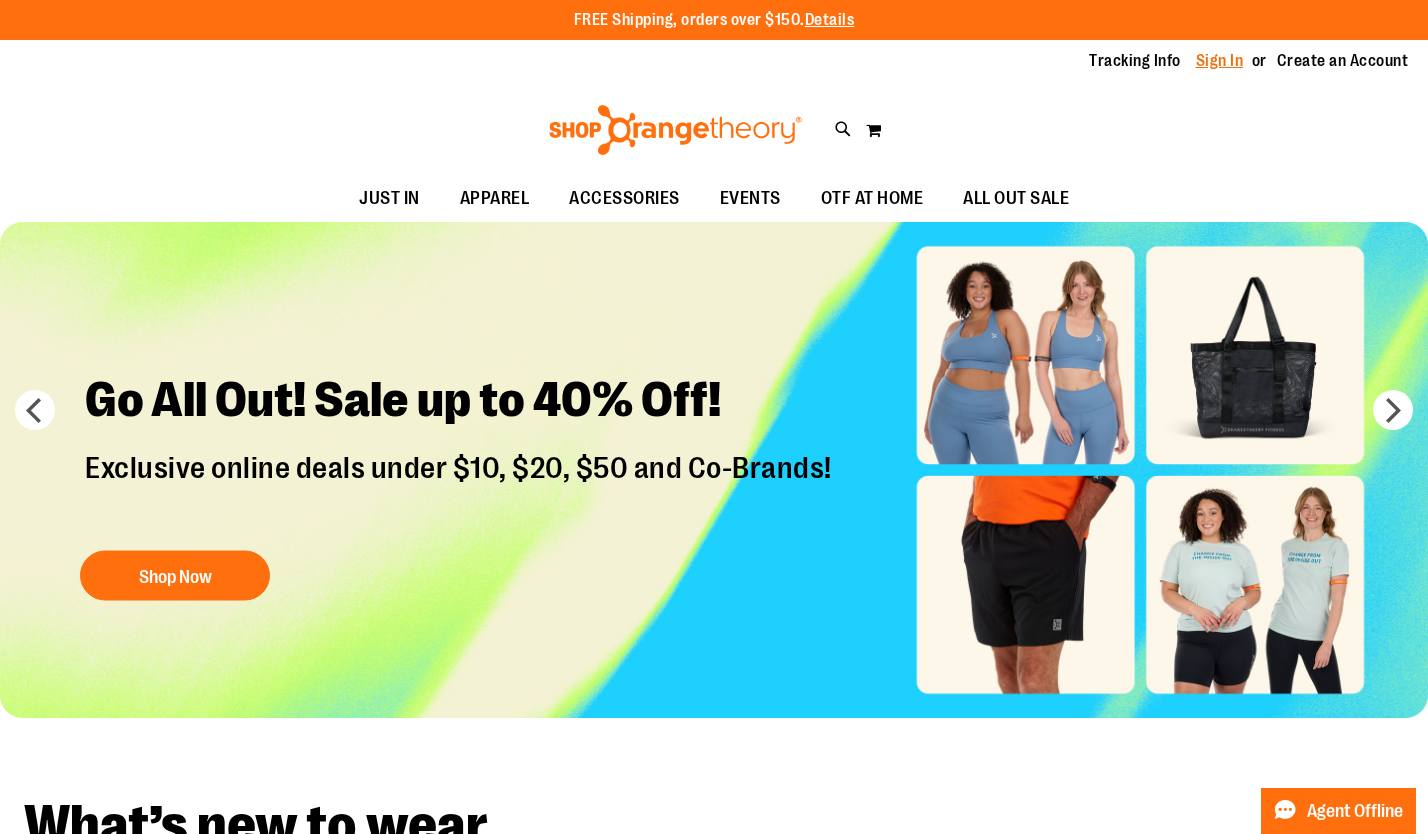 click on "Sign In" at bounding box center [1220, 61] 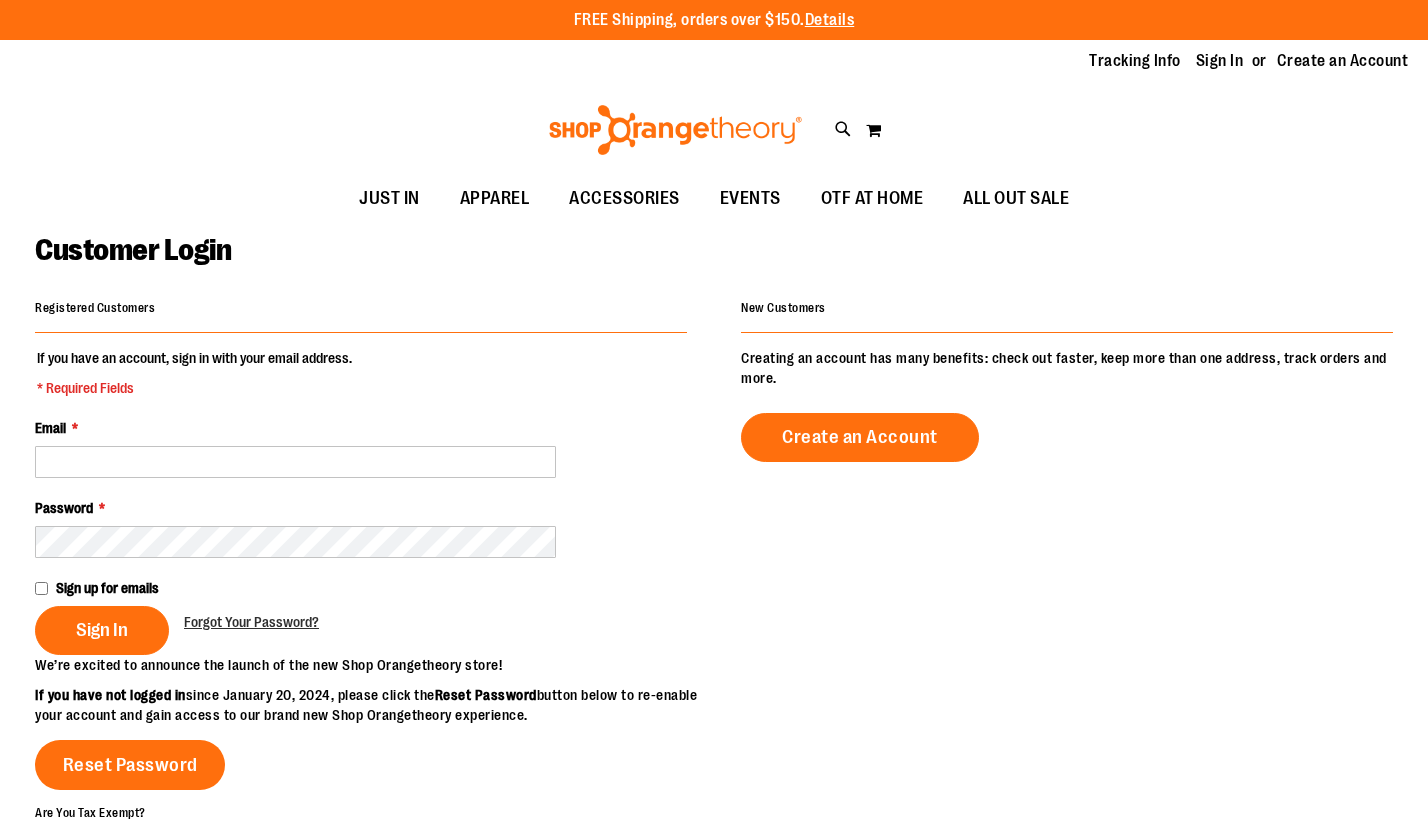 scroll, scrollTop: 0, scrollLeft: 0, axis: both 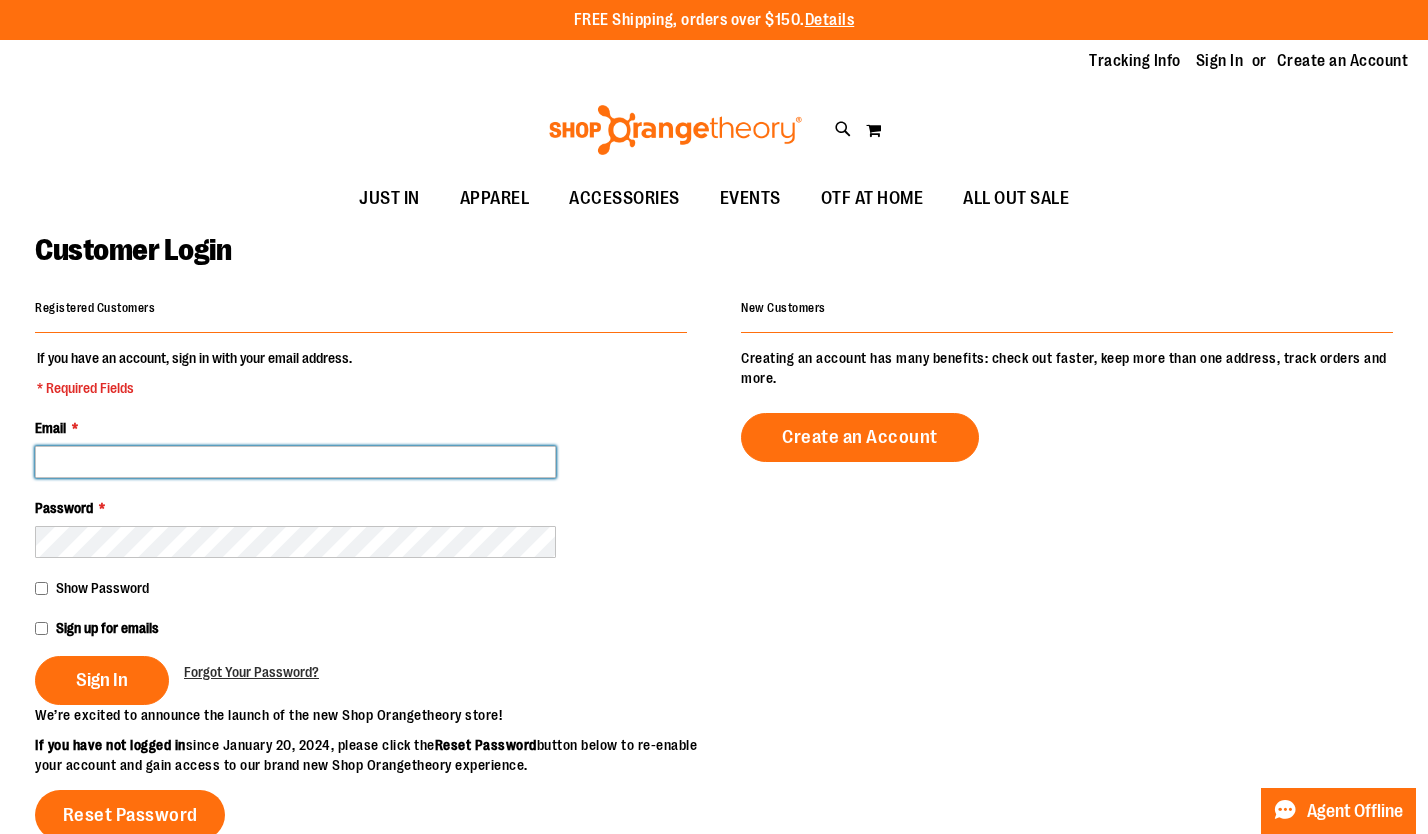 click on "Email *" at bounding box center (295, 462) 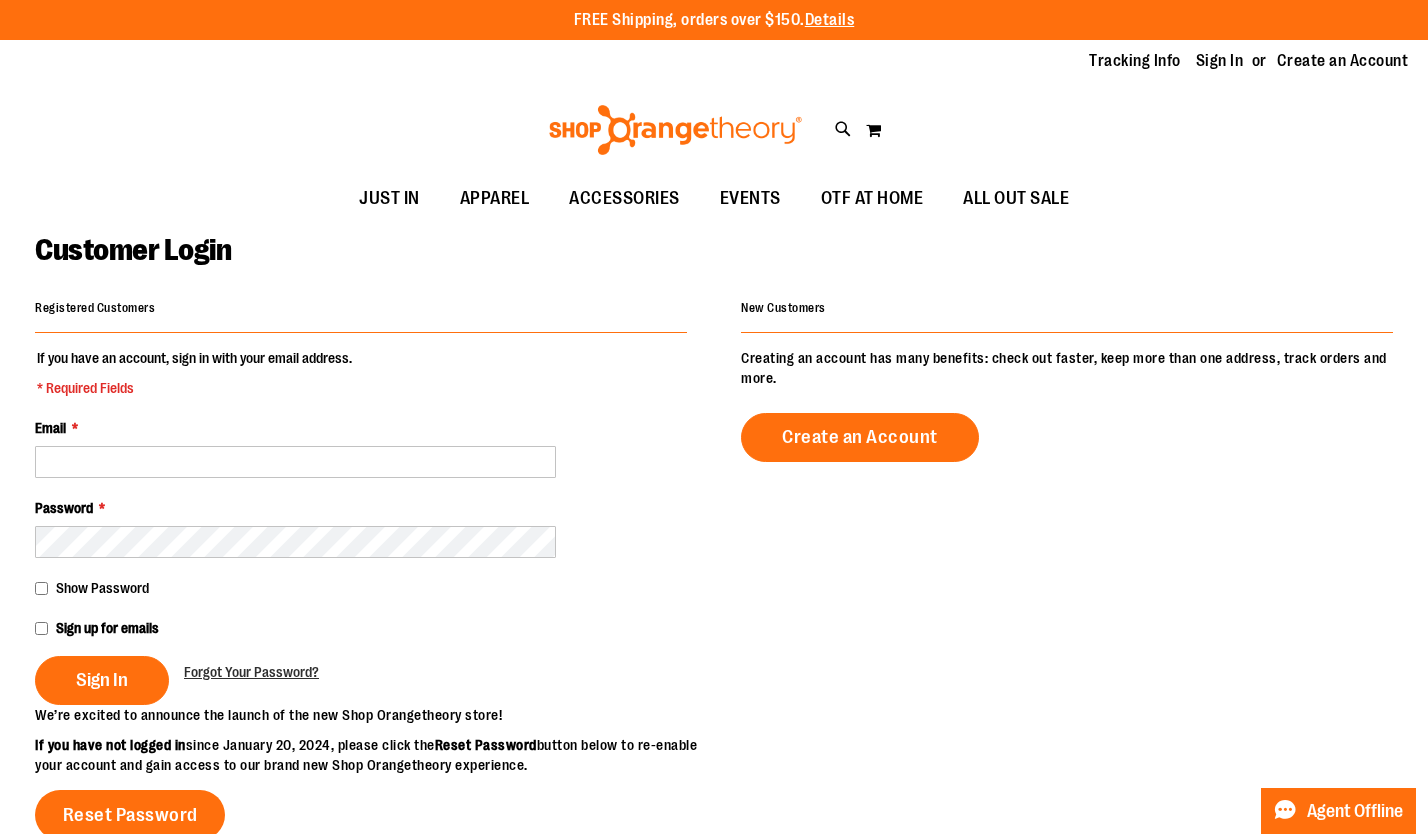 click on "Registered Customers
If you have an account, sign in with your email address.                     * Required Fields
Email *
Password *
Show Password
Sign up for emails
Sign In
Forgot Your Password?
New Customers" at bounding box center (714, 658) 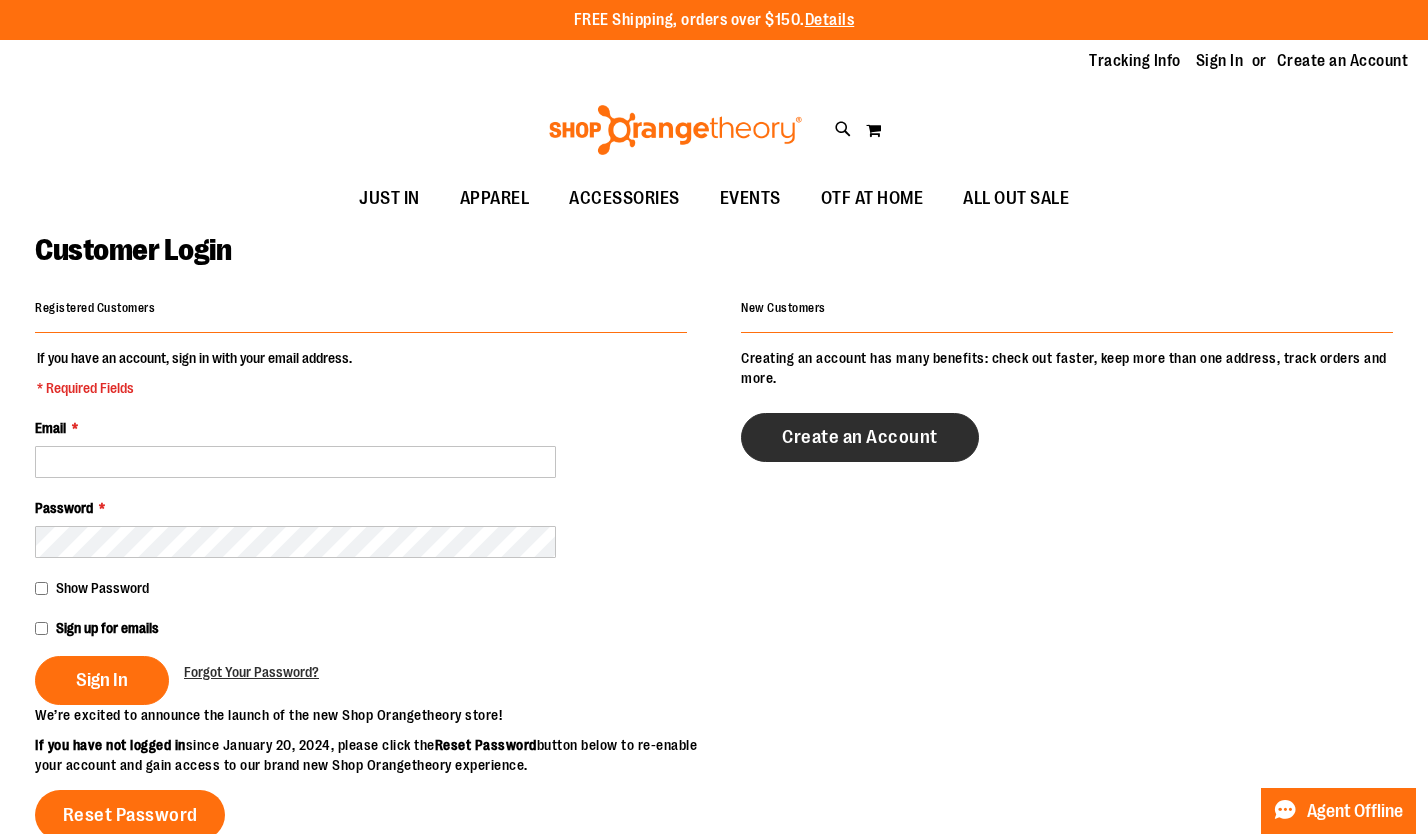 click on "Create an Account" at bounding box center (860, 437) 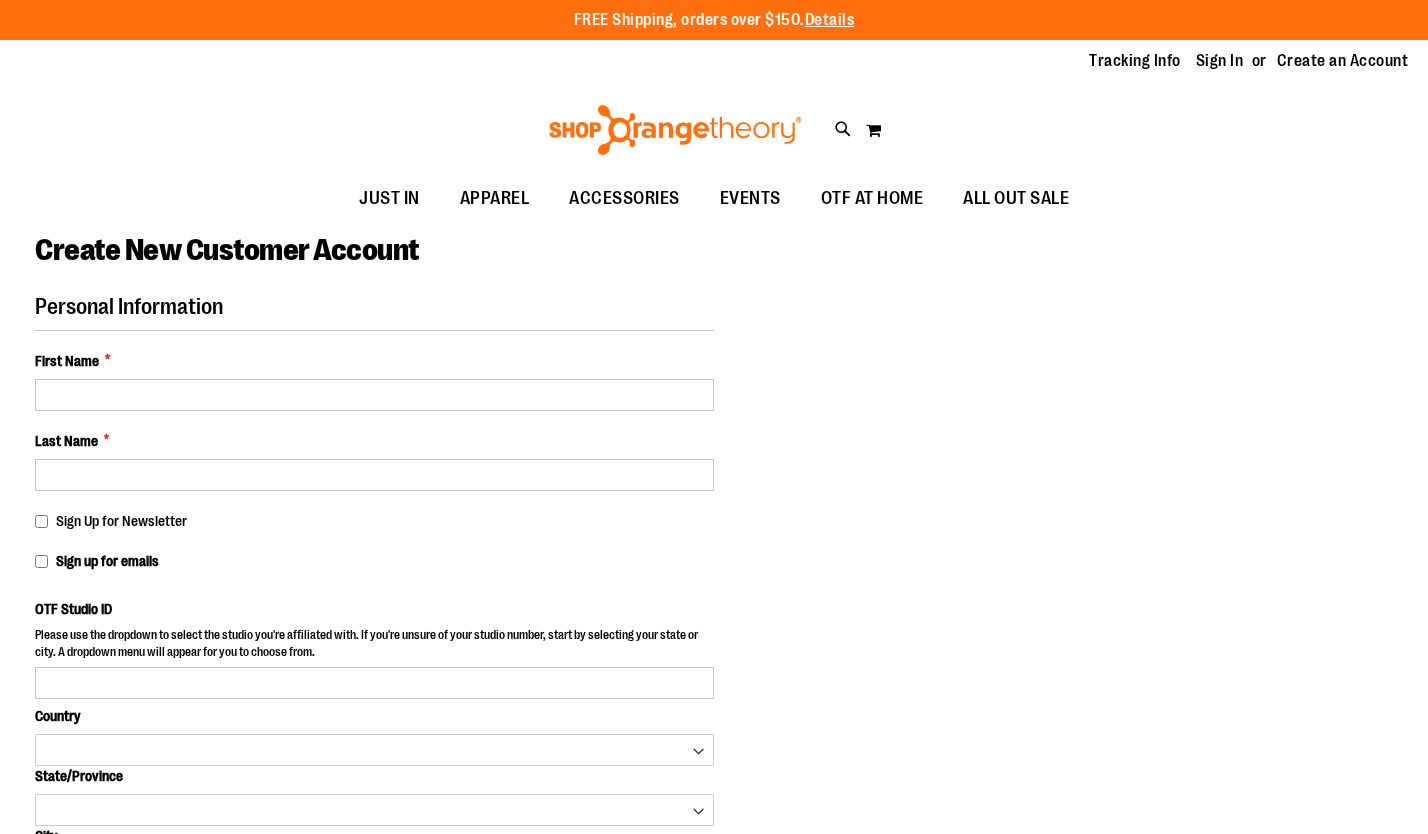 scroll, scrollTop: 0, scrollLeft: 0, axis: both 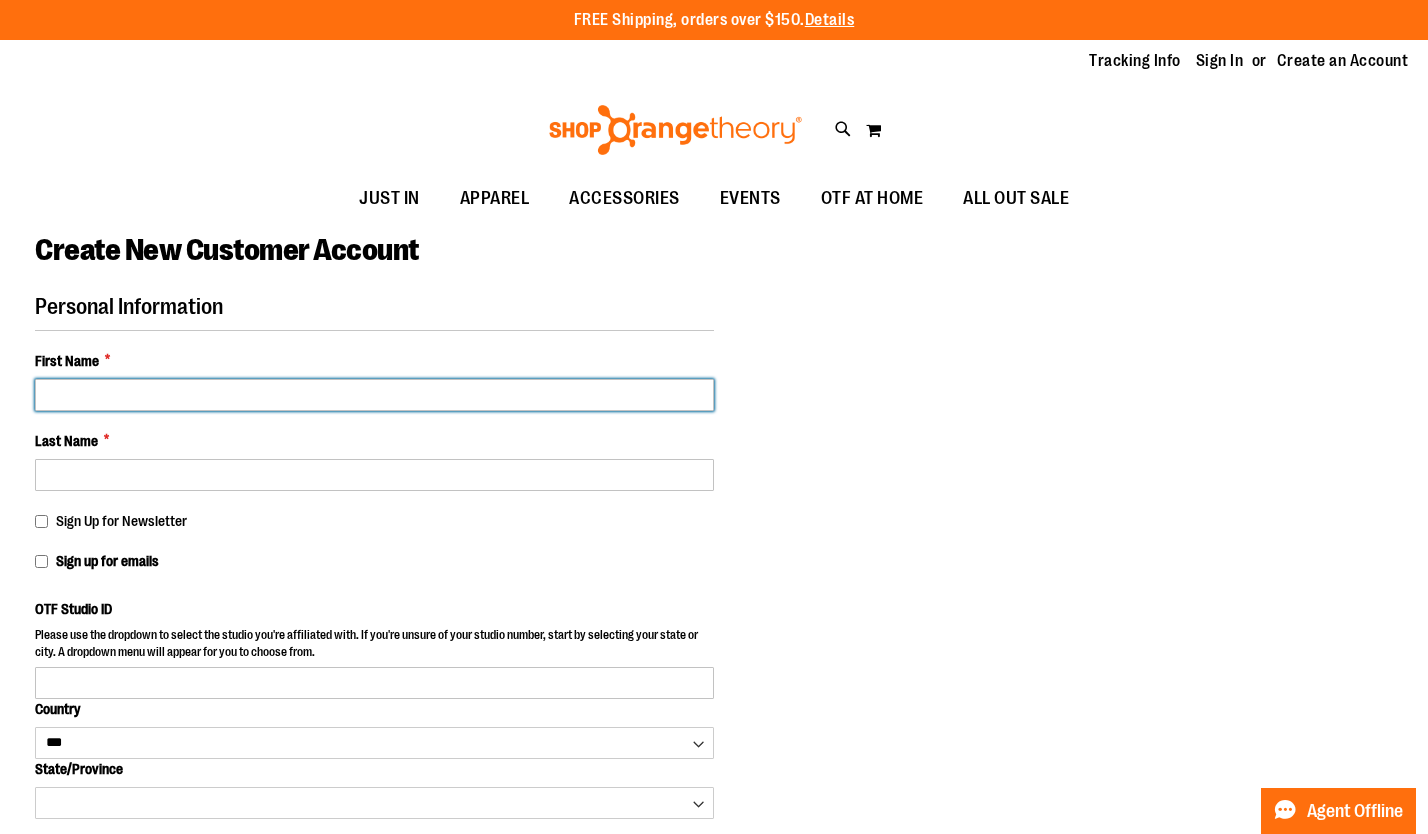 click on "First Name *" at bounding box center [374, 395] 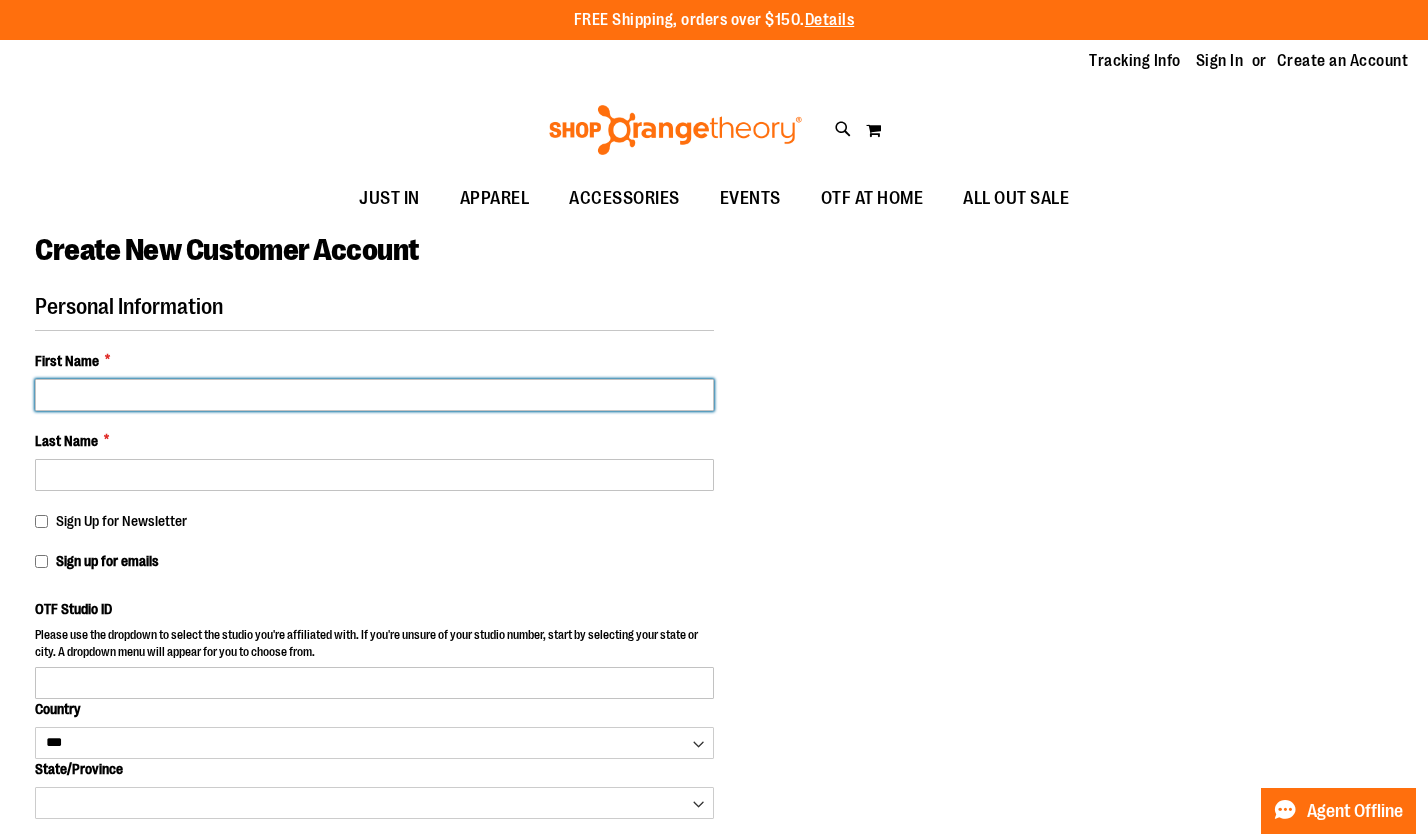 type on "***" 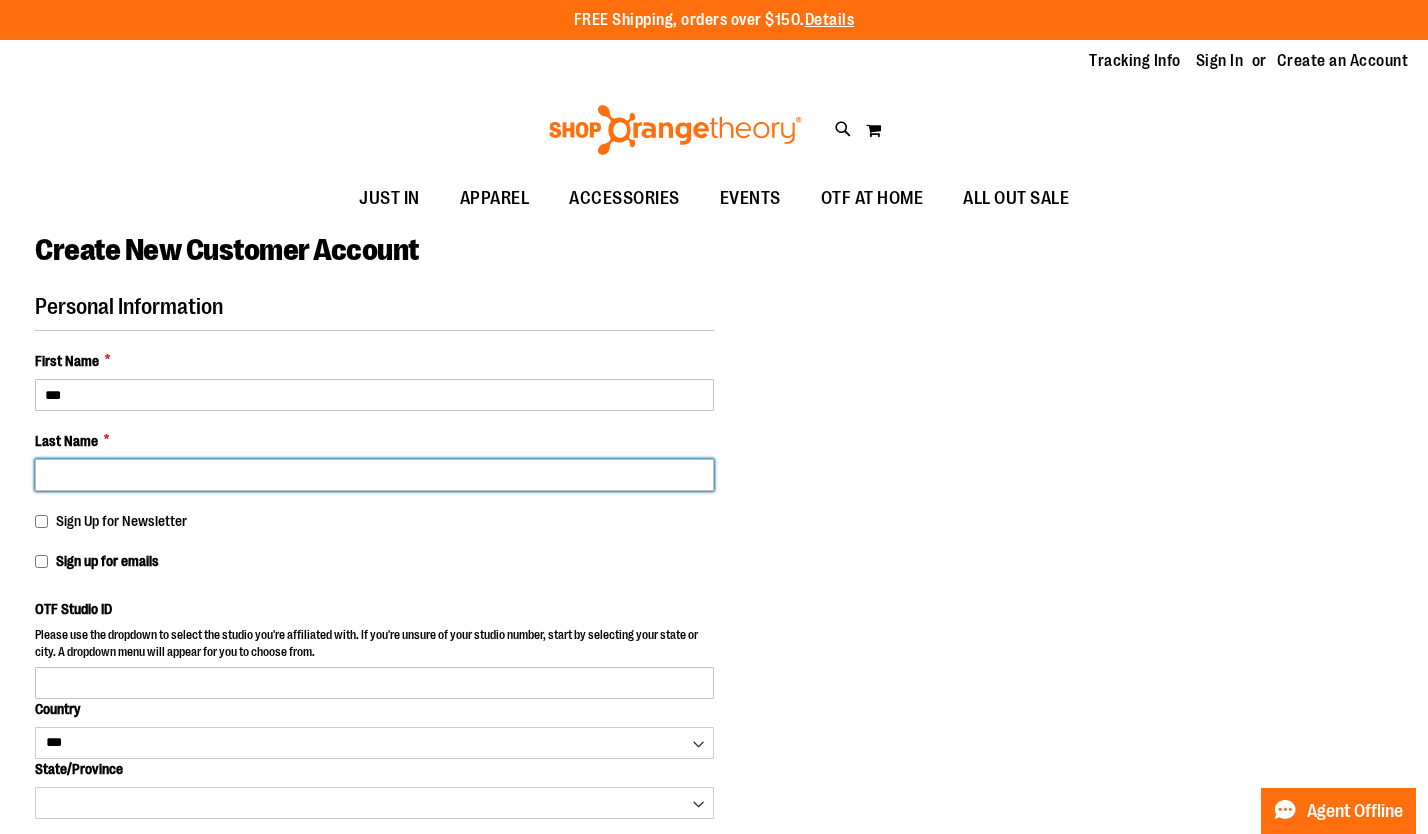 type on "******" 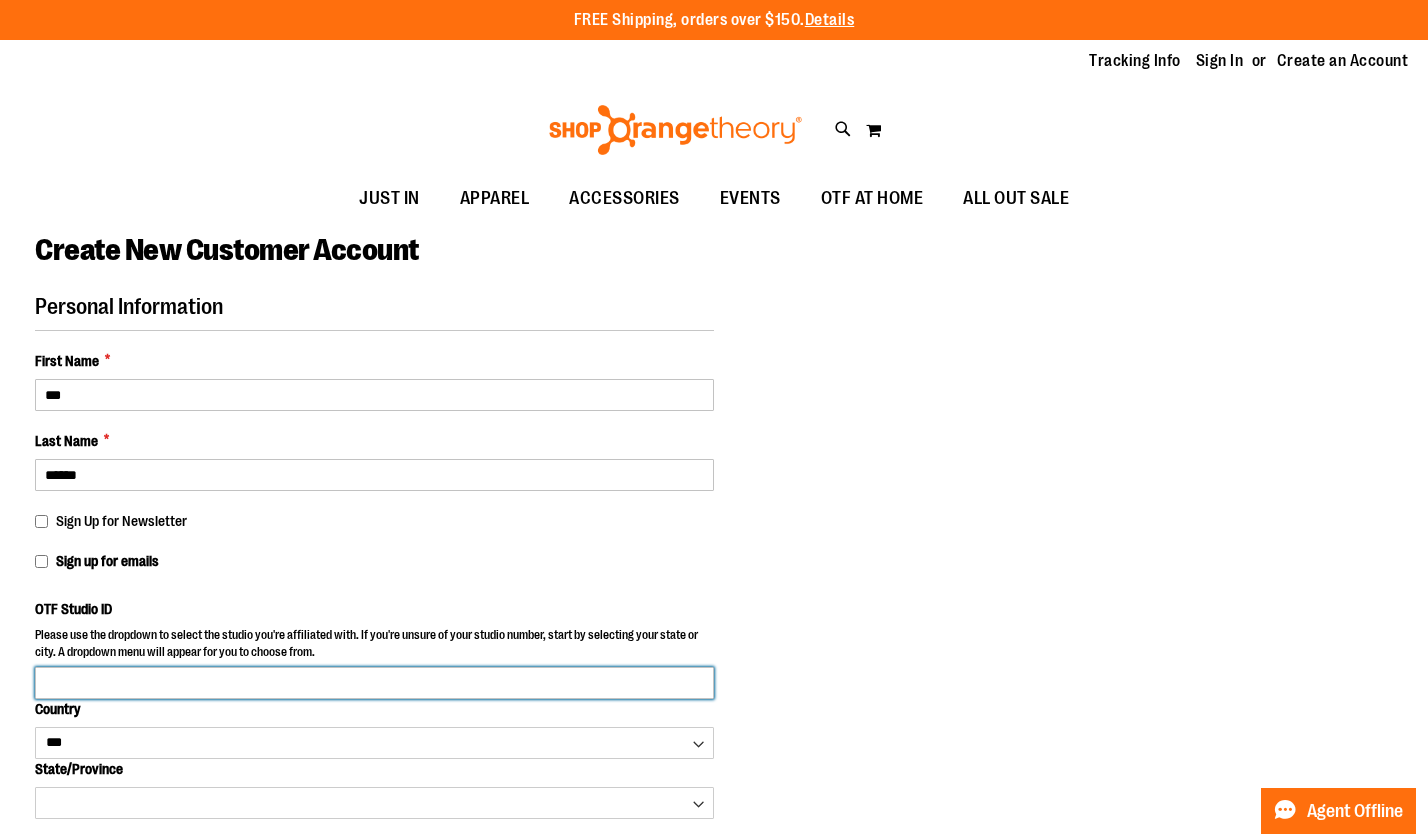 type on "**********" 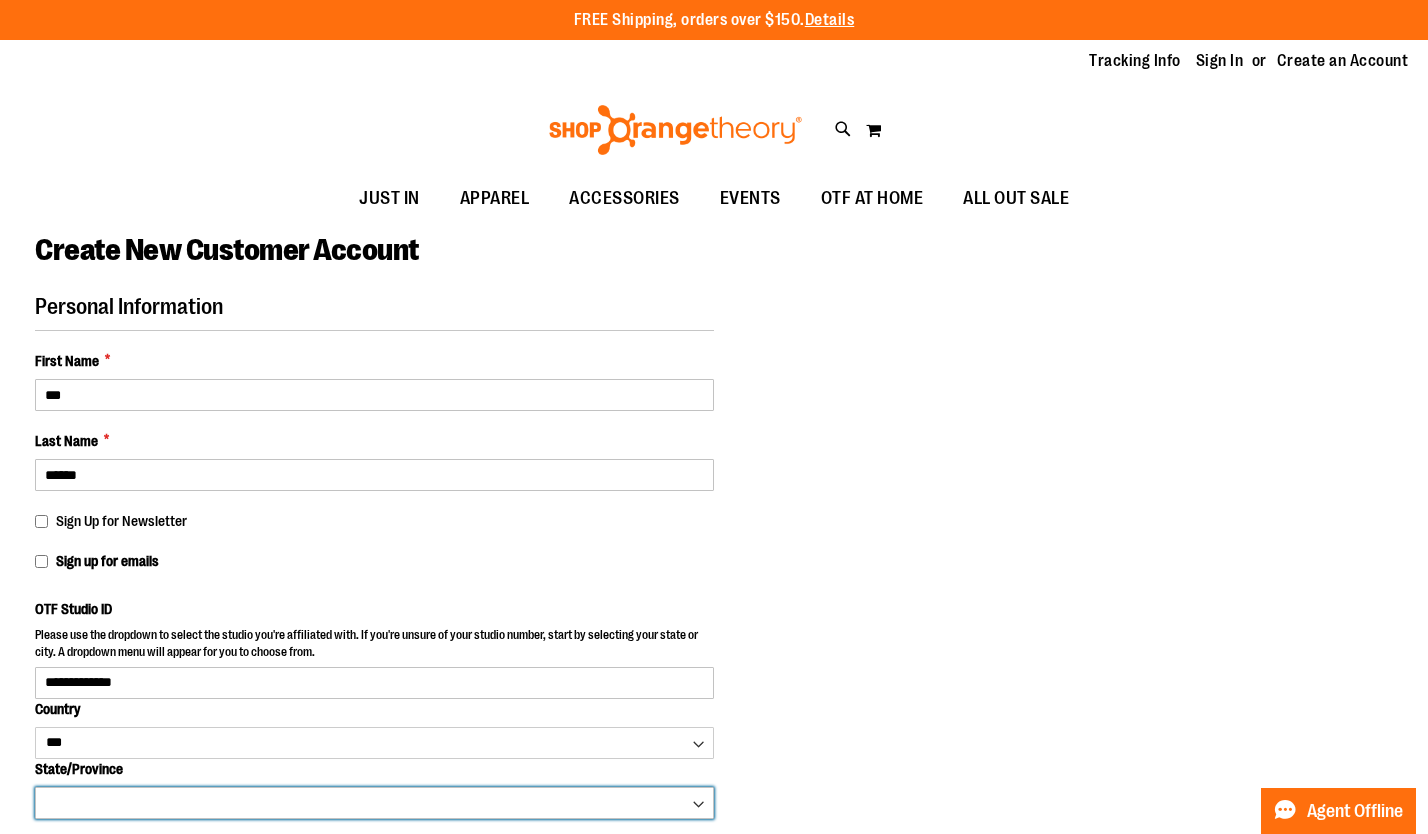 select on "**********" 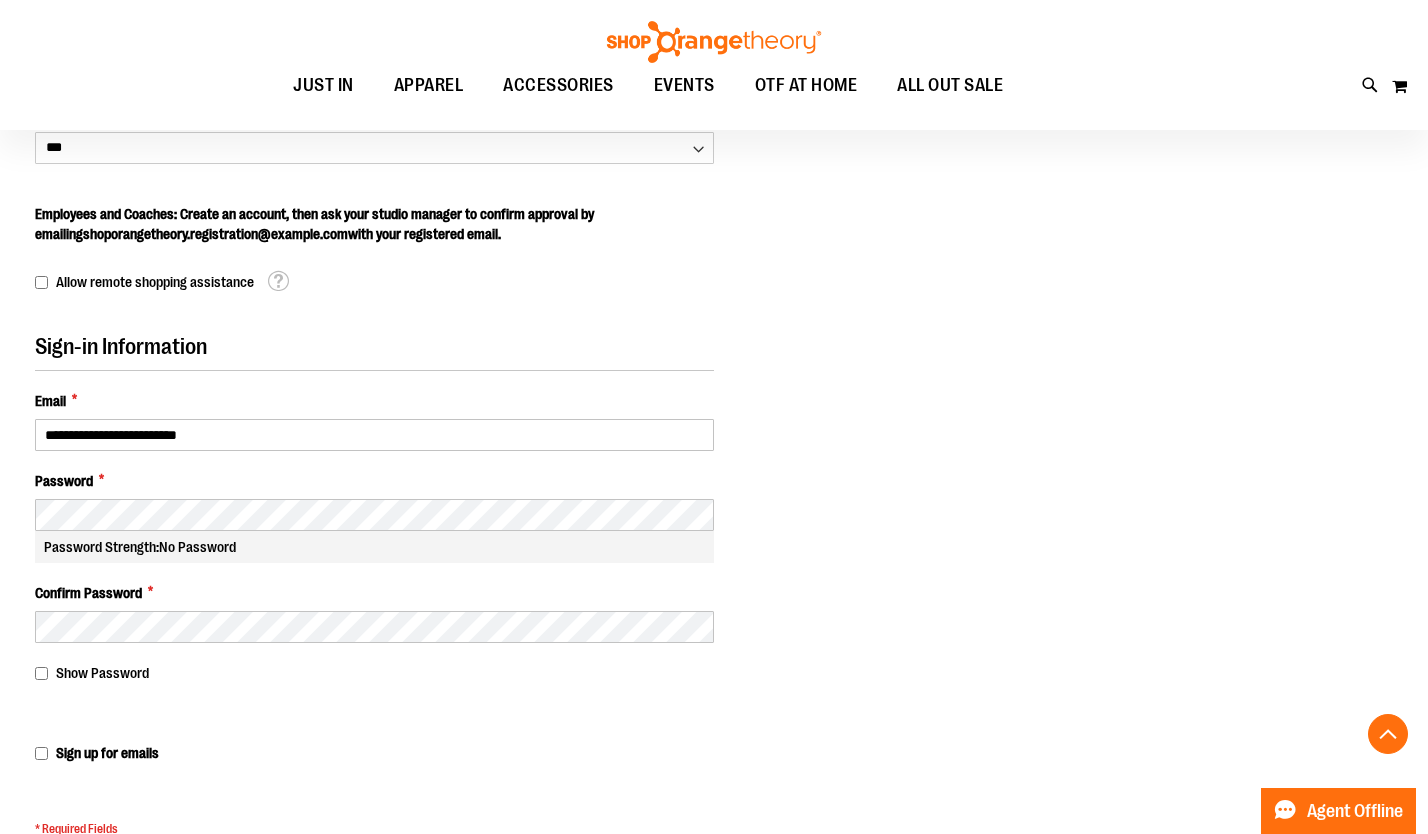 scroll, scrollTop: 638, scrollLeft: 0, axis: vertical 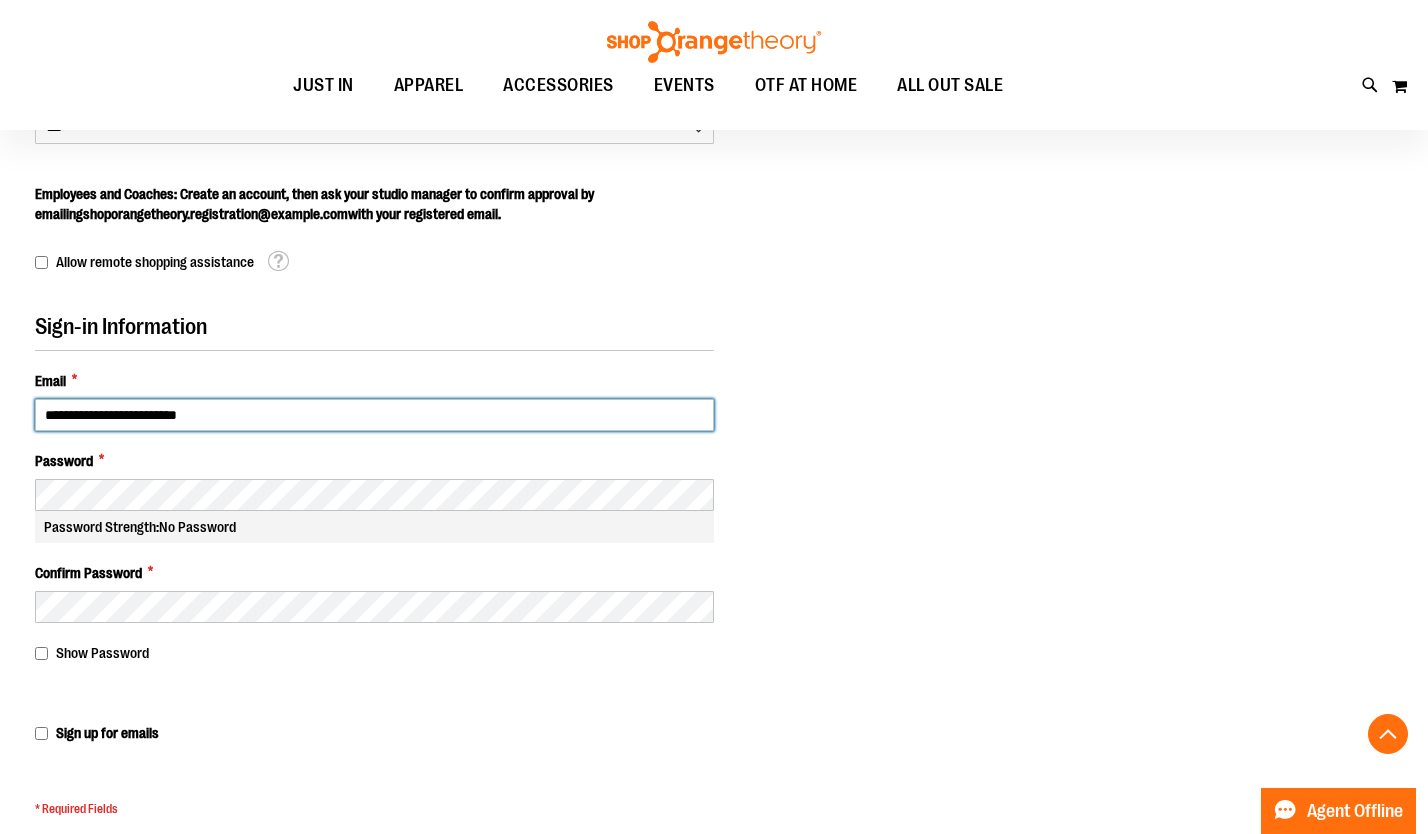 click on "**********" at bounding box center (374, 415) 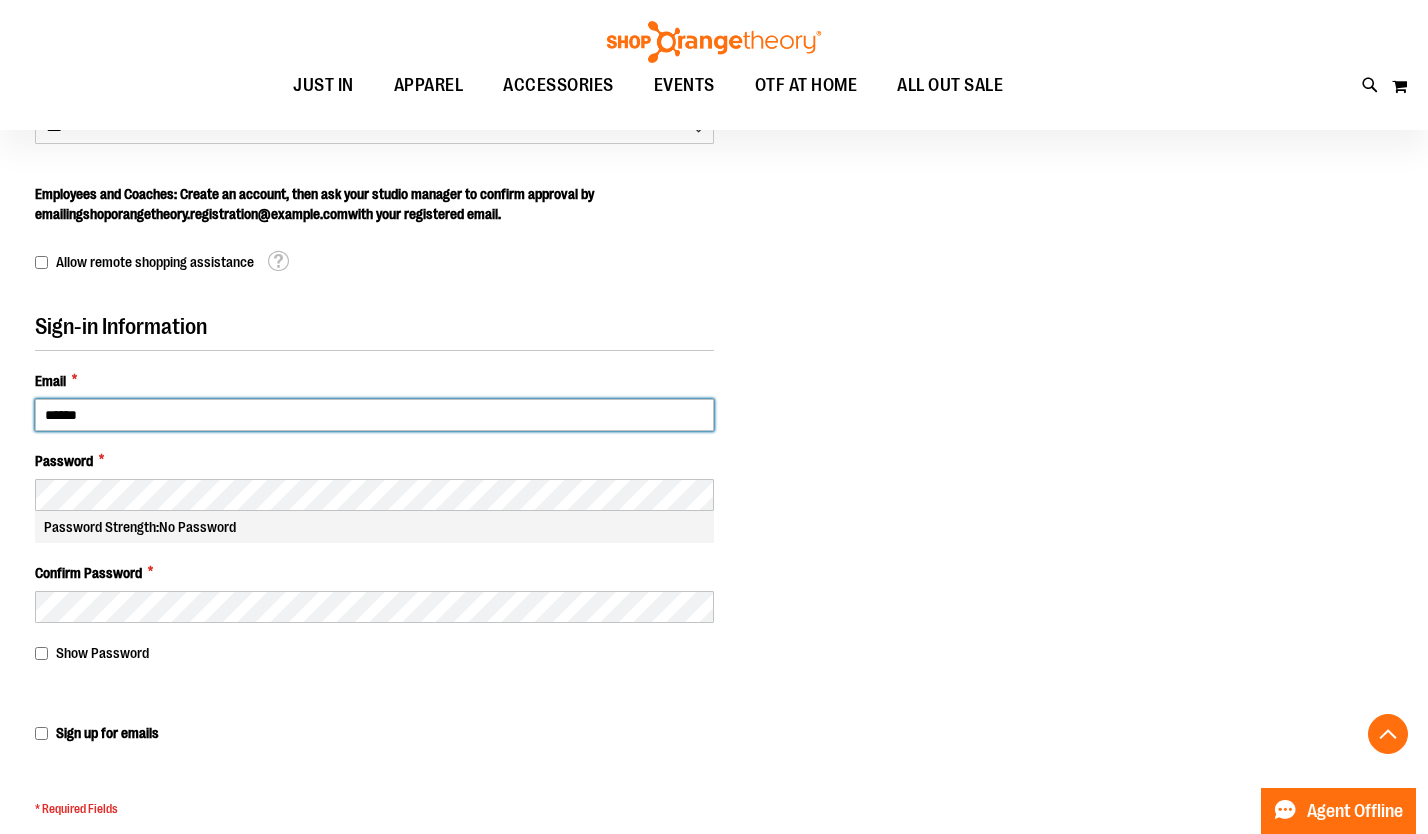 type on "**********" 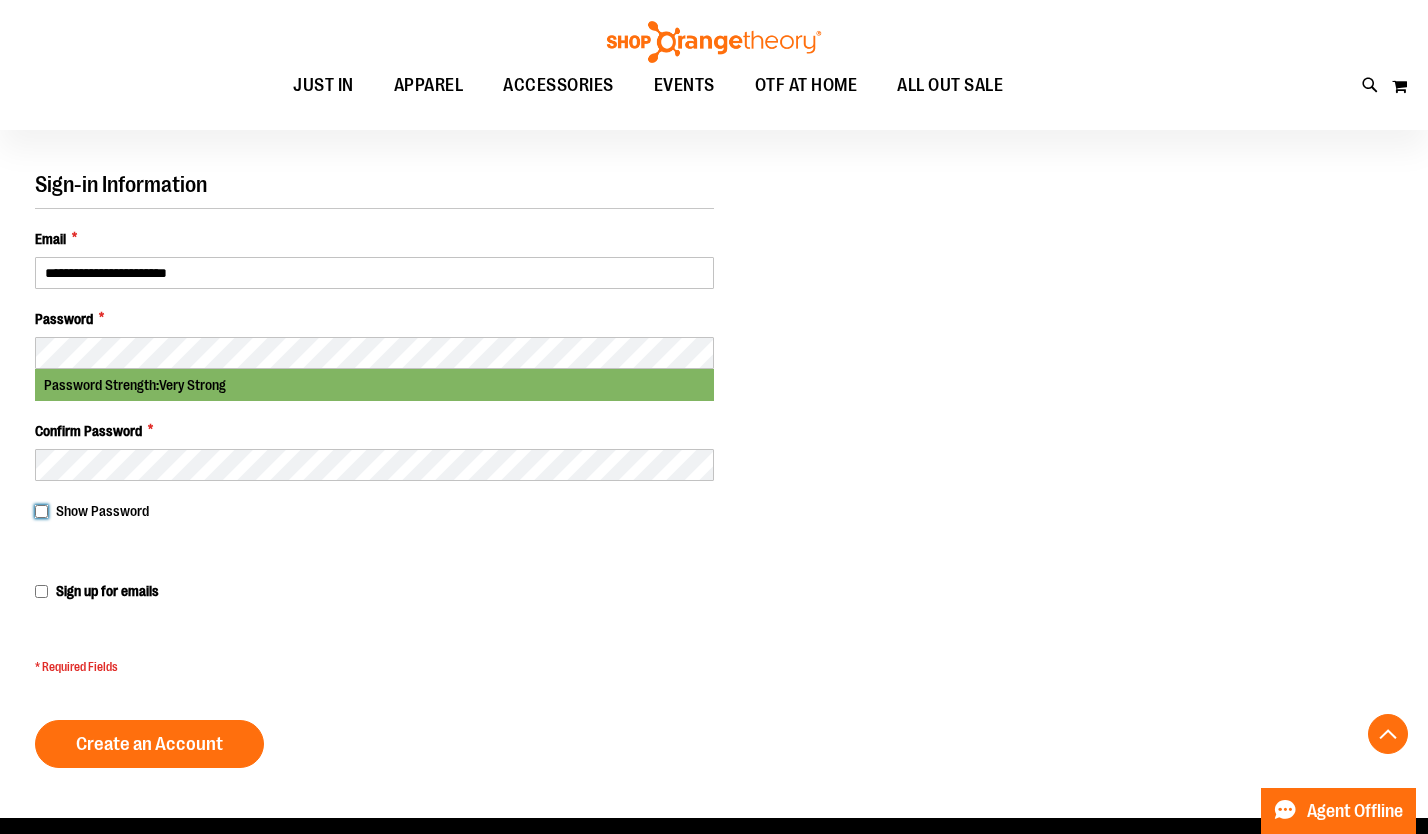 scroll, scrollTop: 787, scrollLeft: 0, axis: vertical 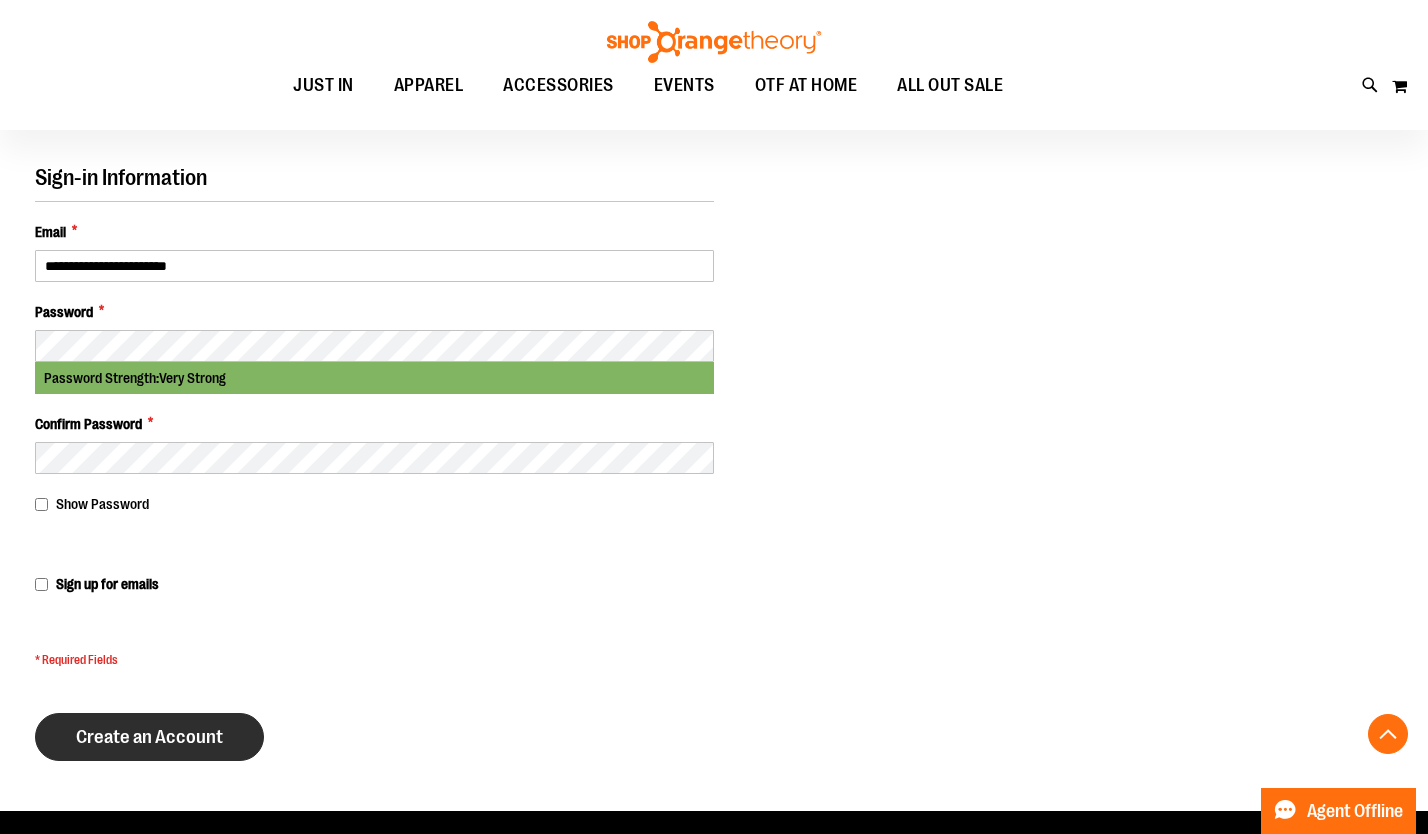 click on "Create an Account" at bounding box center (149, 737) 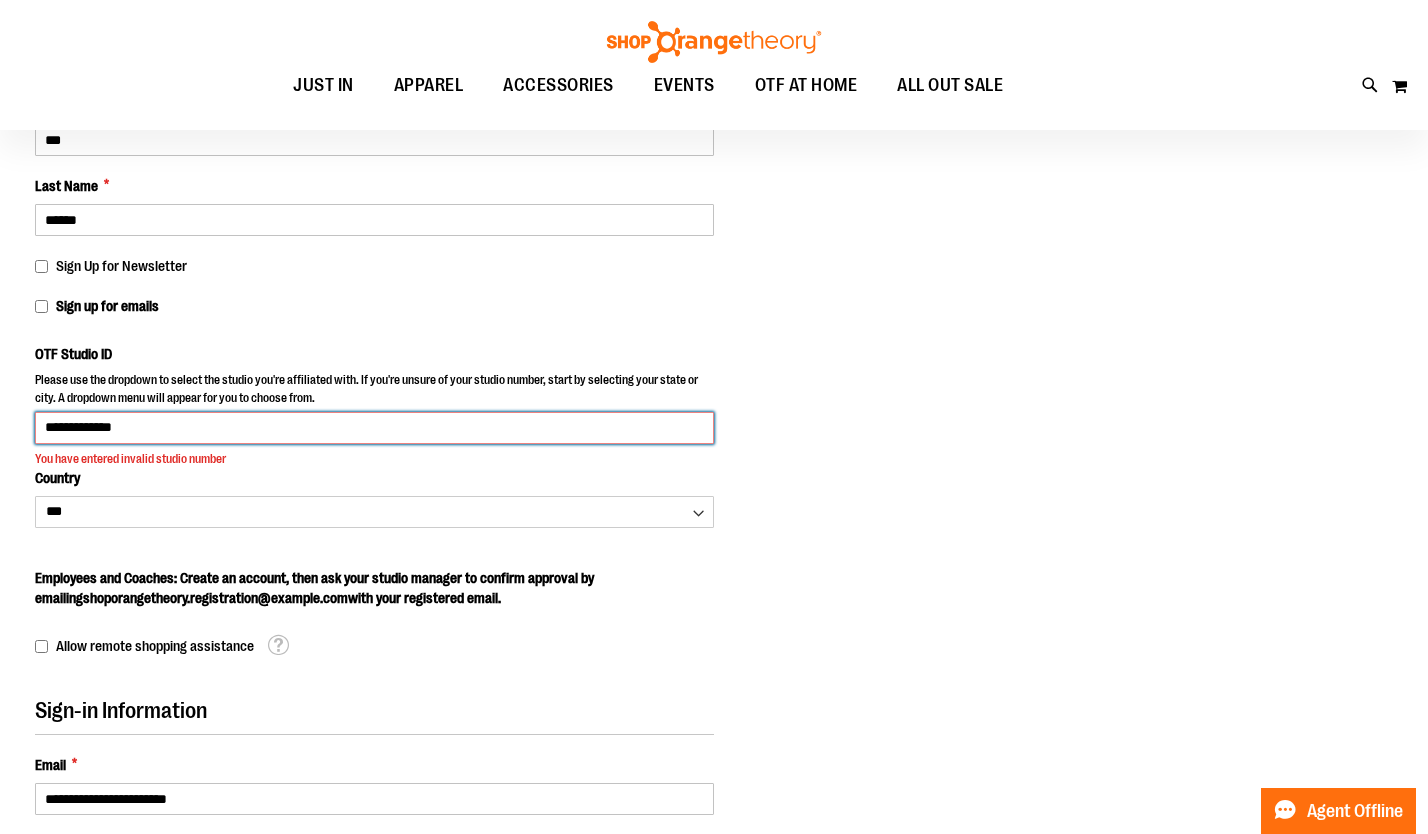 scroll, scrollTop: 249, scrollLeft: 0, axis: vertical 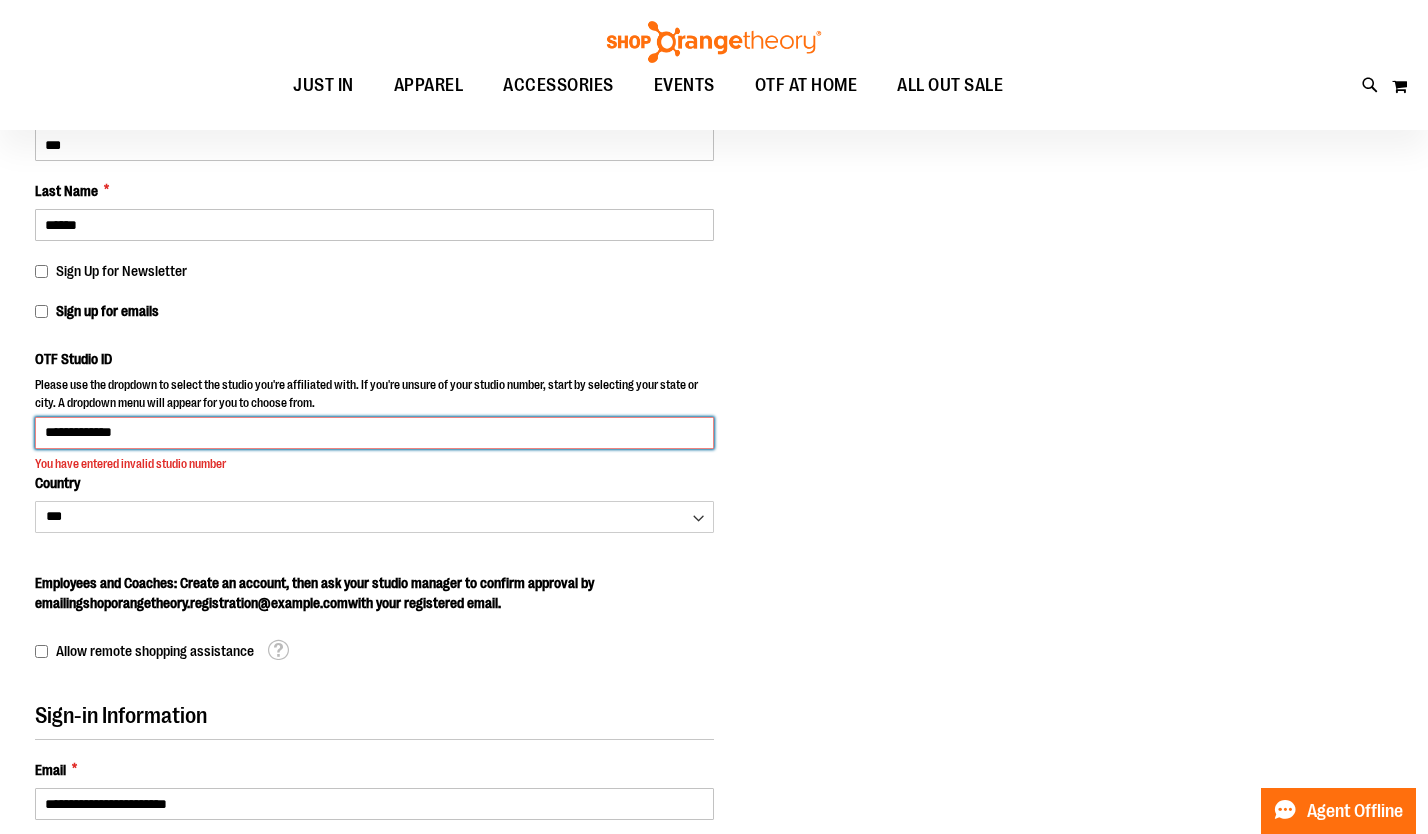 click on "**********" at bounding box center [374, 433] 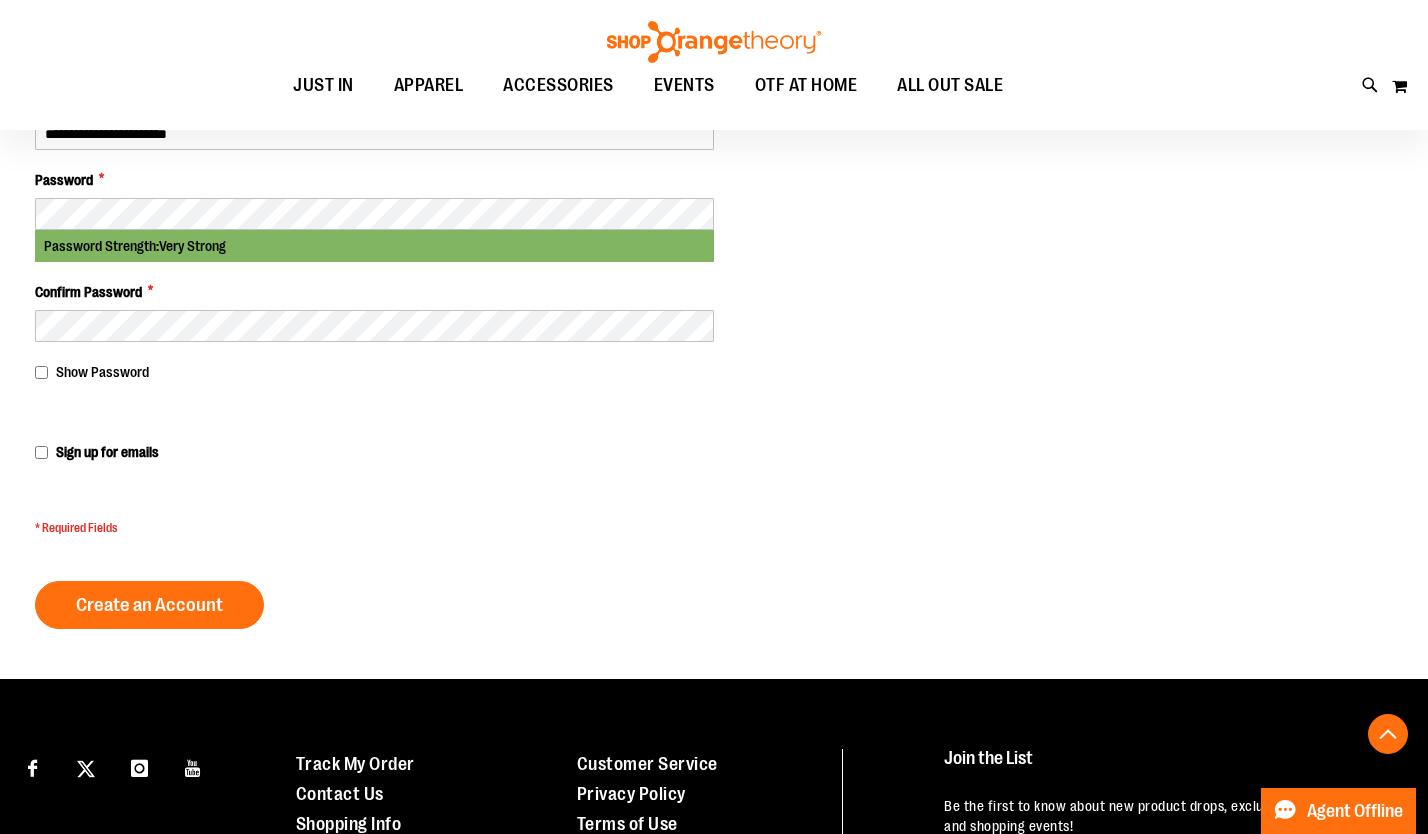 scroll, scrollTop: 921, scrollLeft: 0, axis: vertical 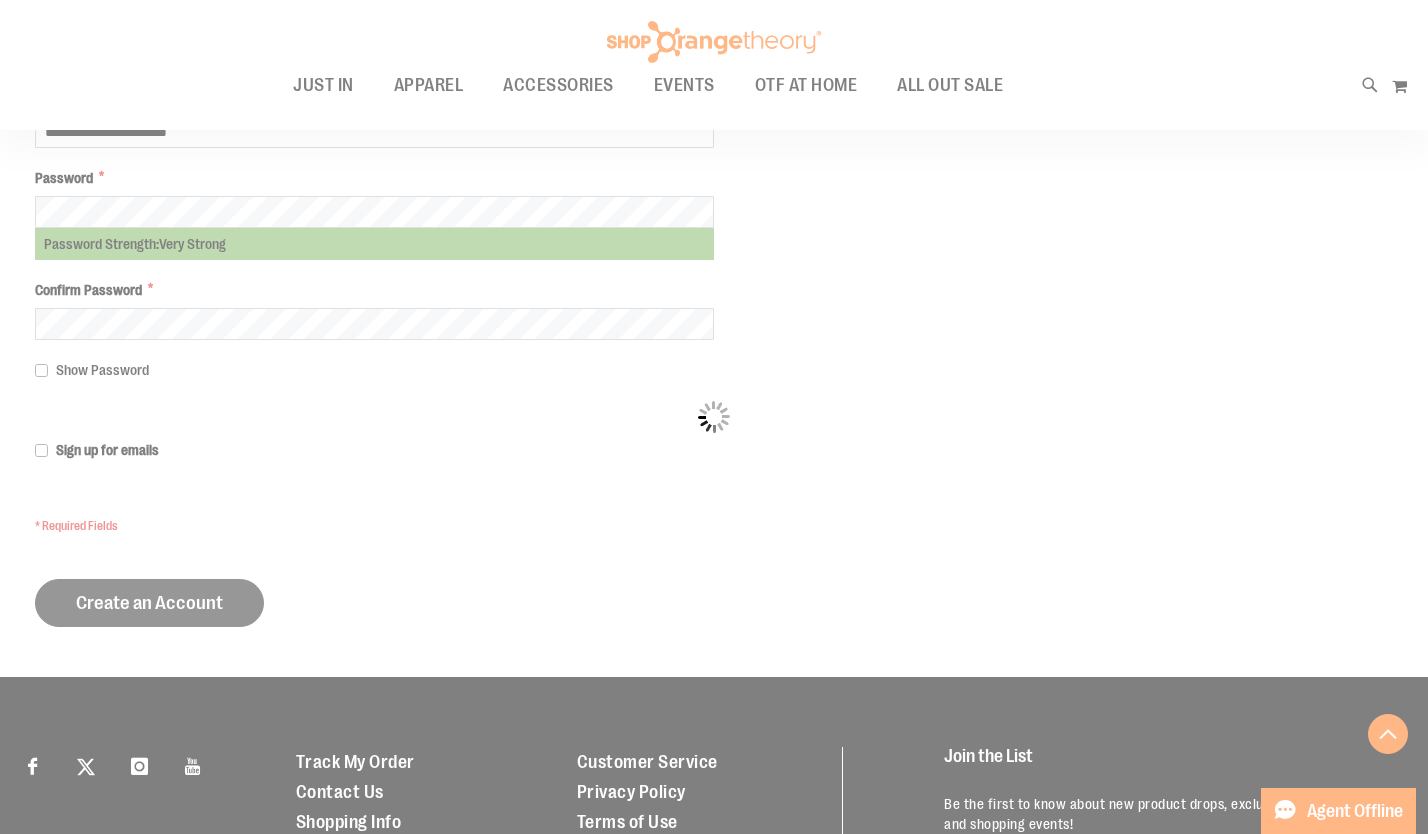 click on "Please wait...
Skip to Content
The store will not work correctly when cookies are disabled.
FREE Shipping, orders over $150.  Details
To order the Spring Dri Tri event bundle please email  shoporangetheory@bdainc.com .
Tracking Info
Sign In
Return to Procurement
Create an Account
Toggle Nav
Search" at bounding box center [714, -504] 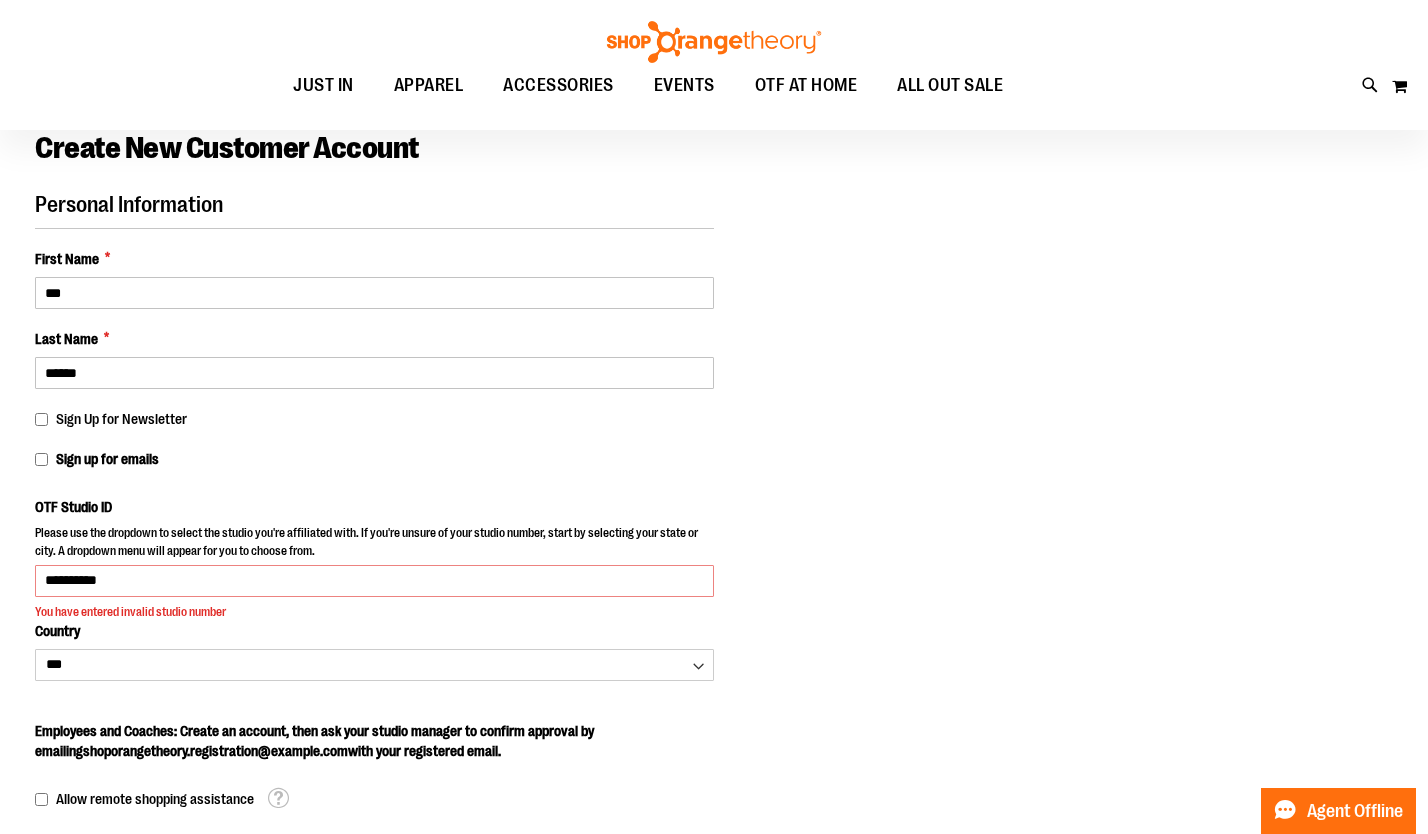 scroll, scrollTop: 102, scrollLeft: 0, axis: vertical 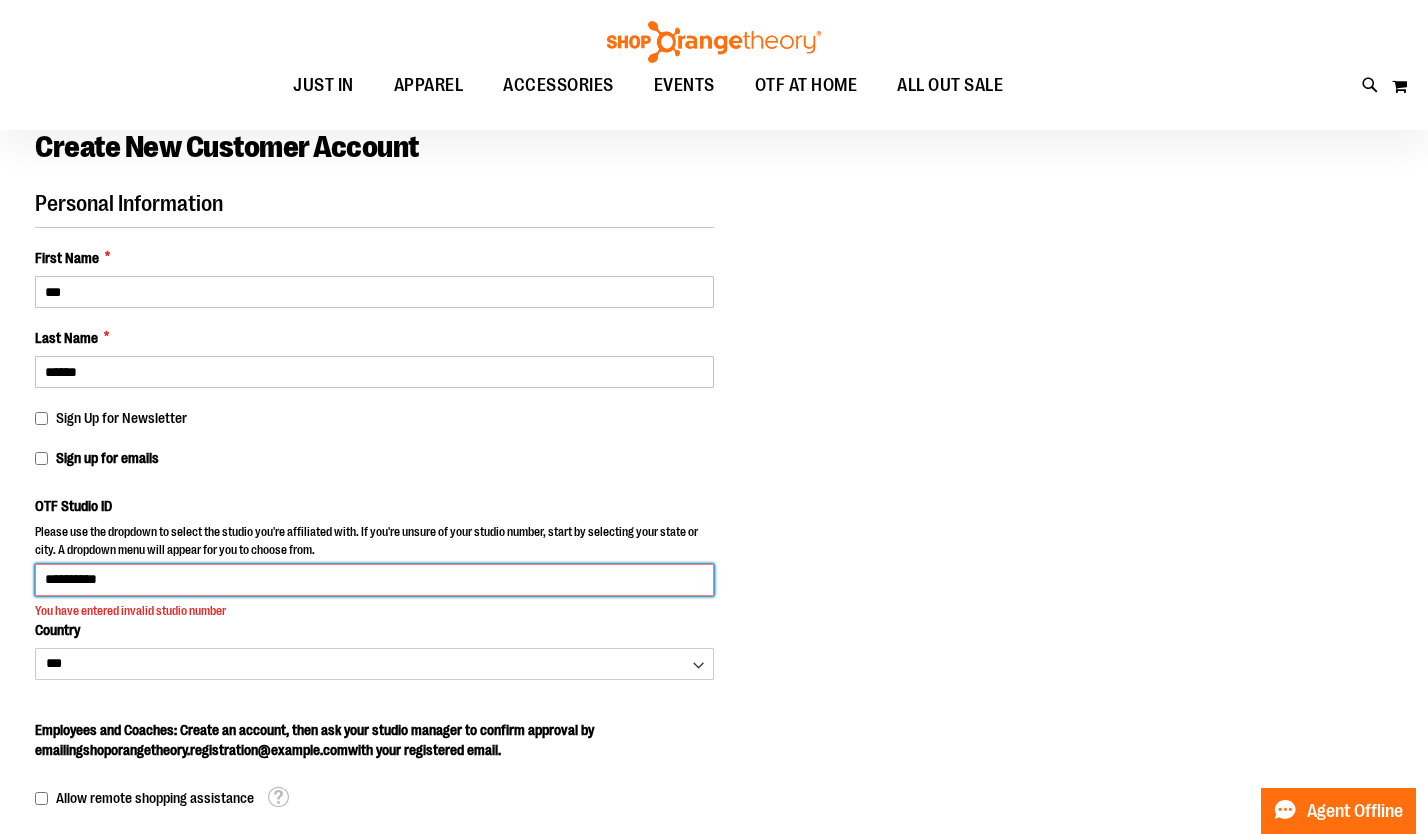 click on "**********" at bounding box center [374, 580] 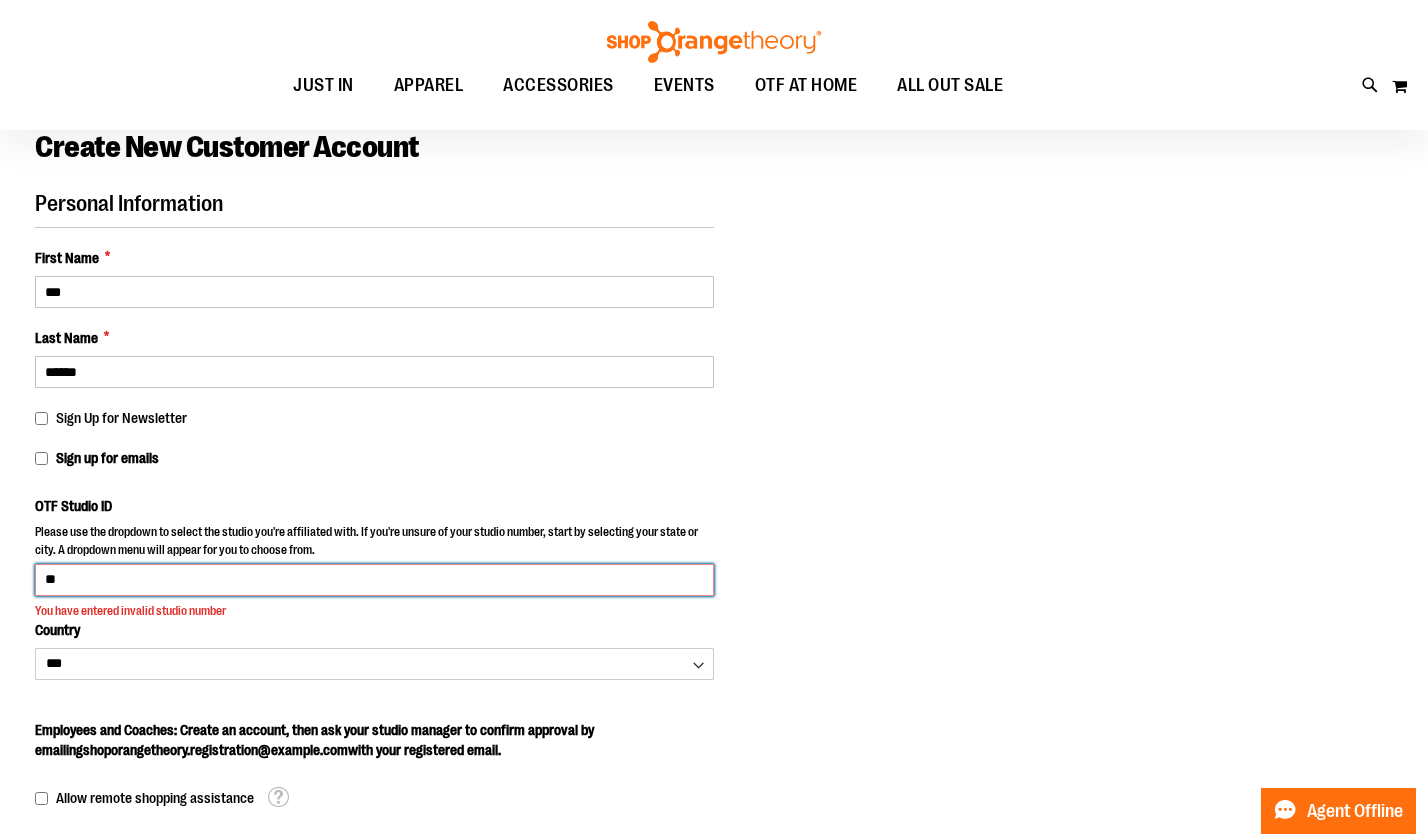 type on "*" 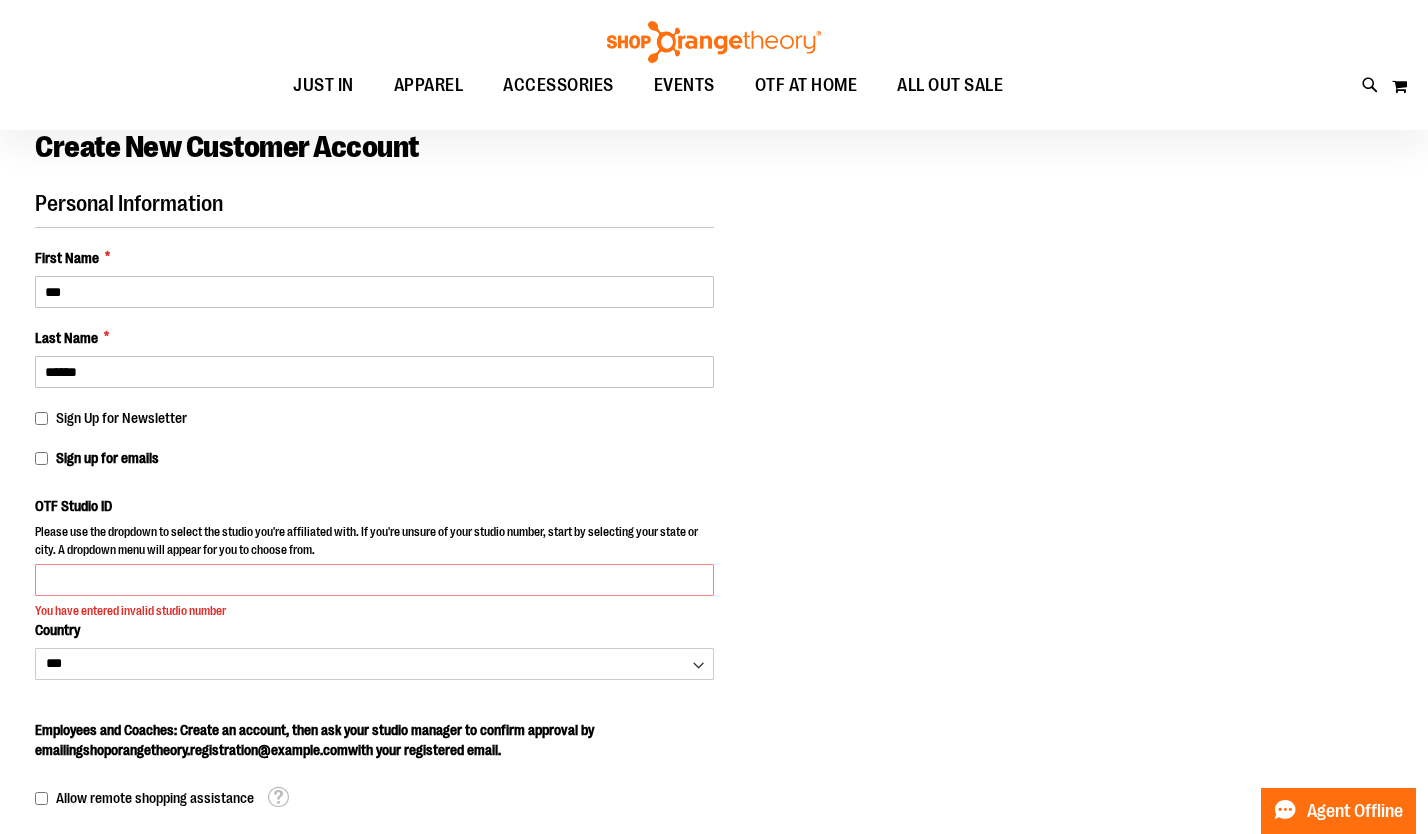 click on "You have entered invalid studio number" at bounding box center [374, 611] 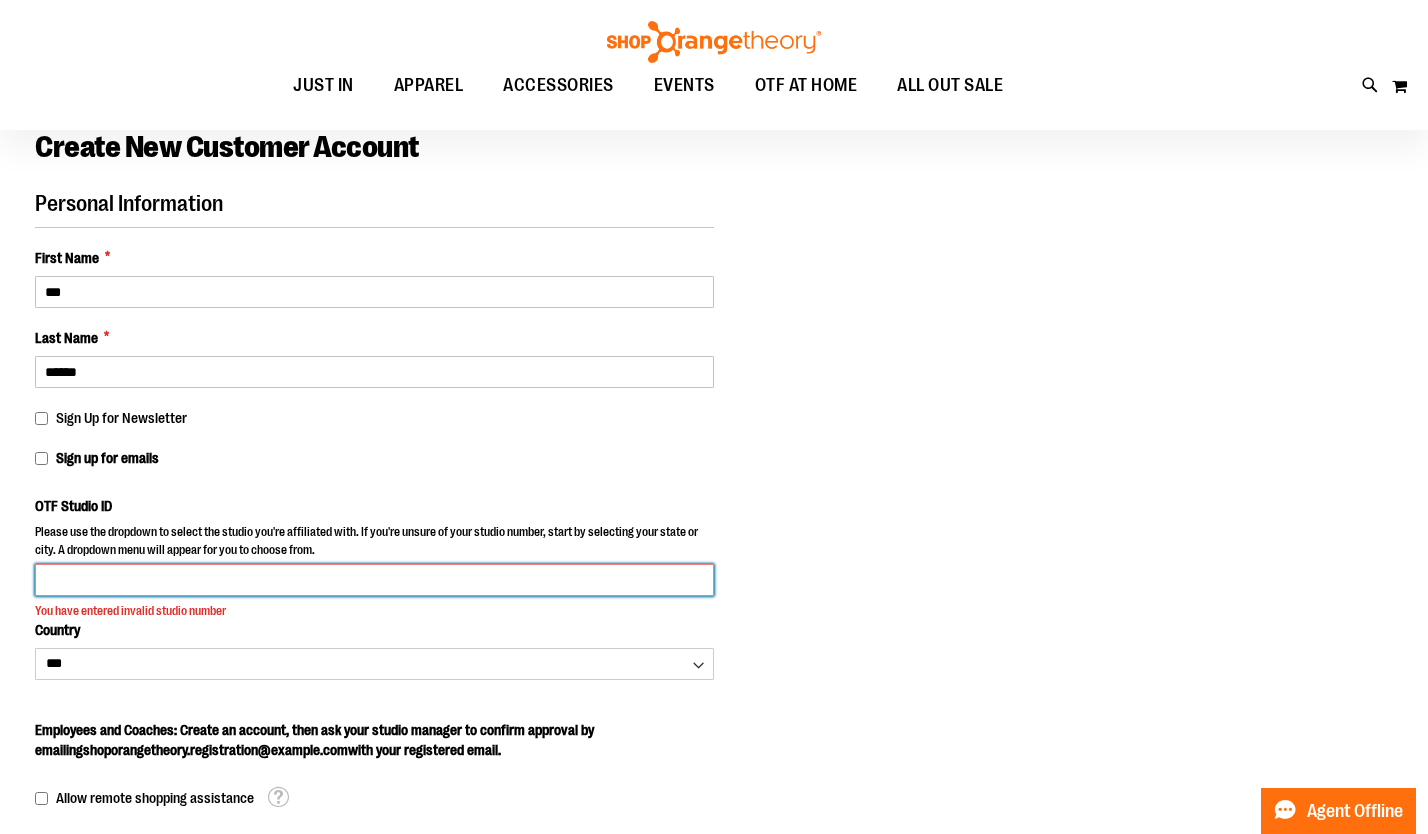 click on "OTF Studio ID" at bounding box center (374, 580) 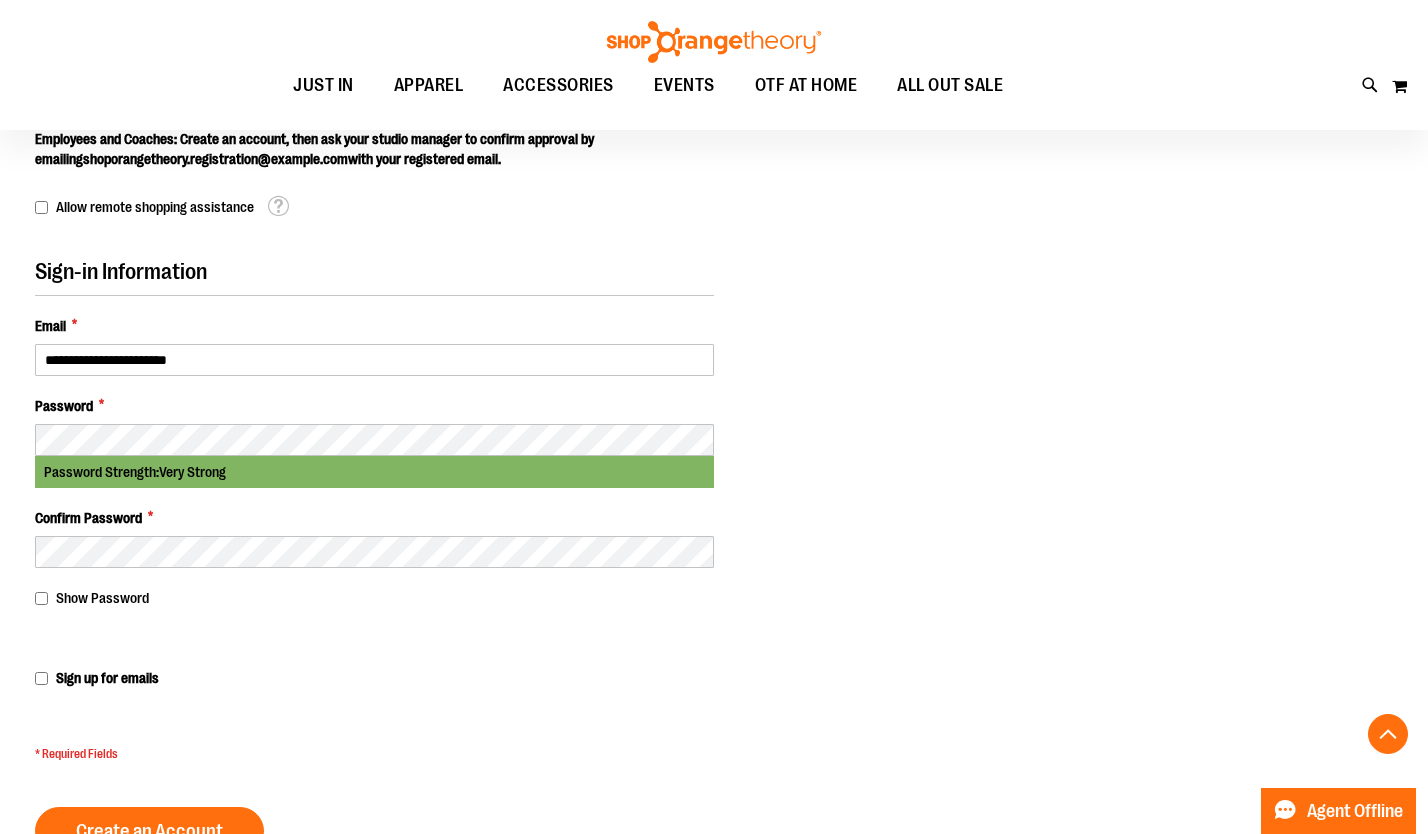 scroll, scrollTop: 846, scrollLeft: 0, axis: vertical 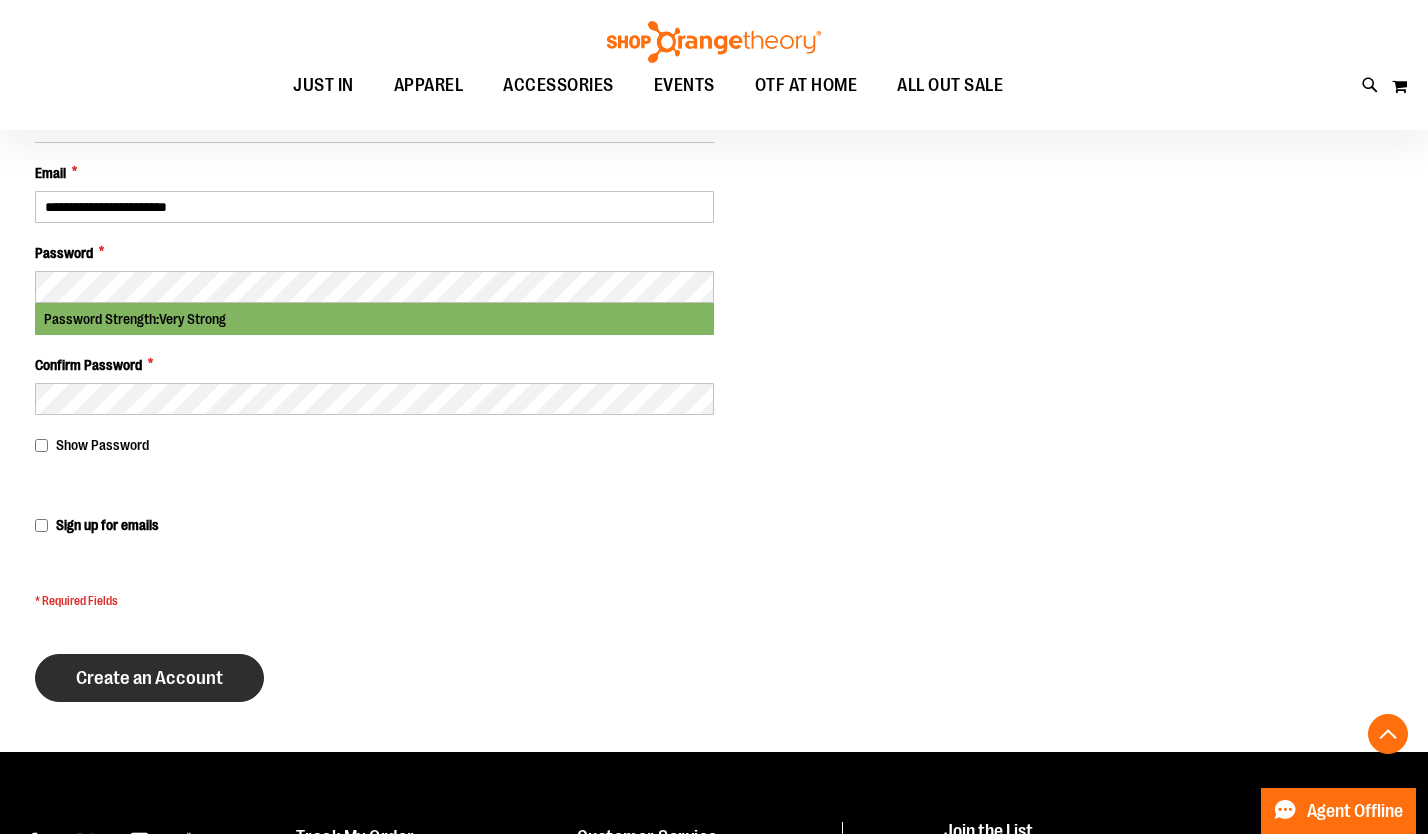 type on "****" 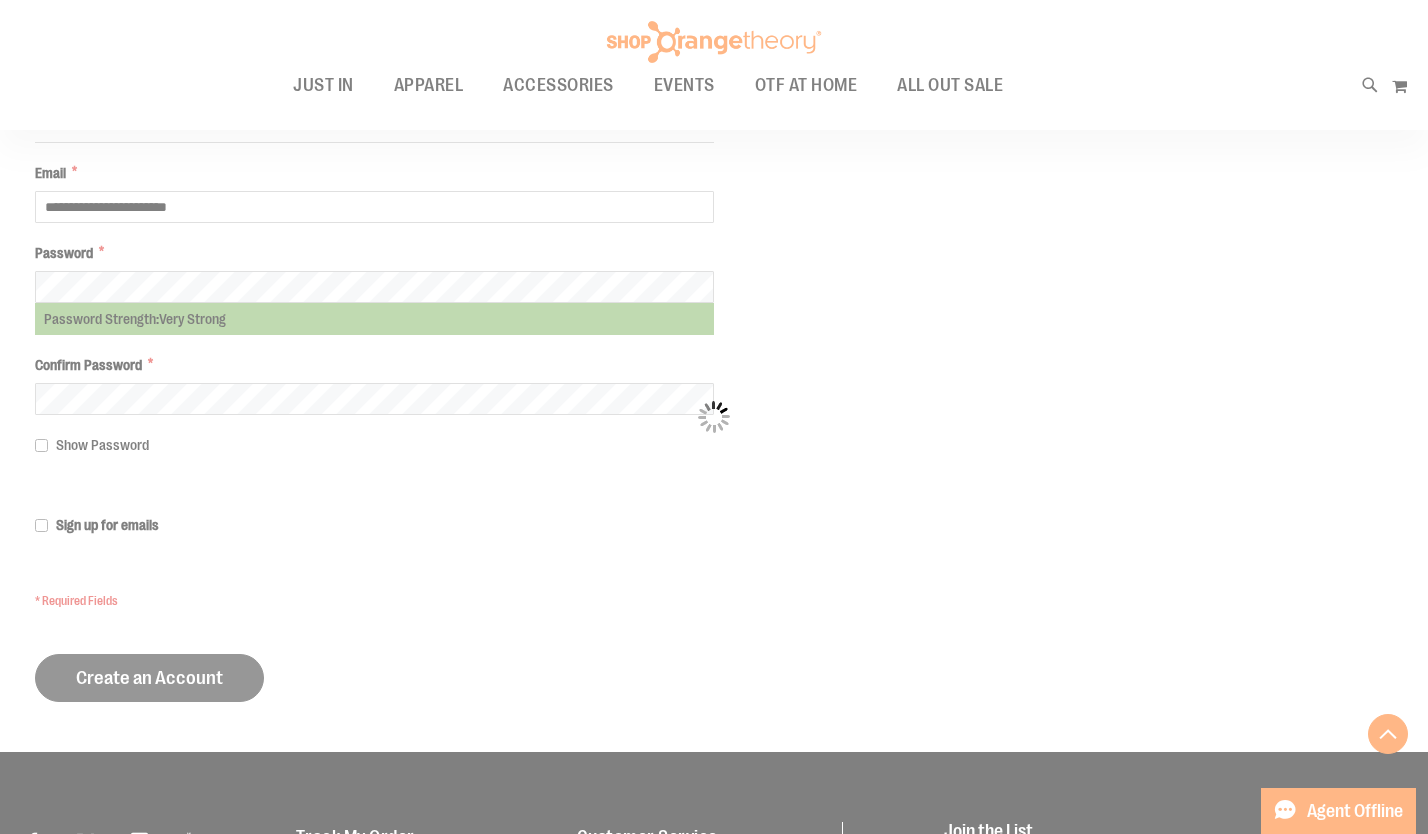 scroll, scrollTop: 1002, scrollLeft: 0, axis: vertical 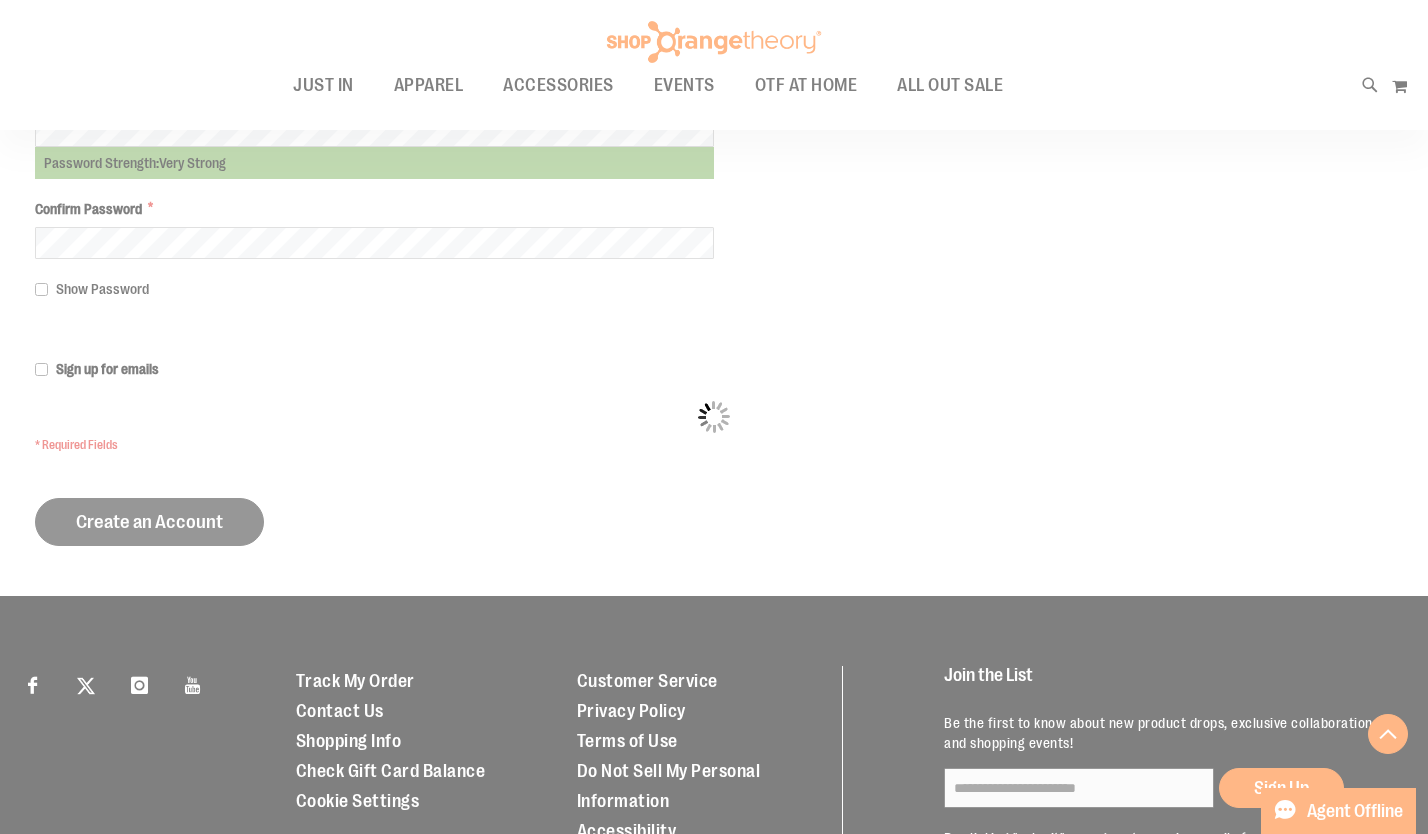 select on "**********" 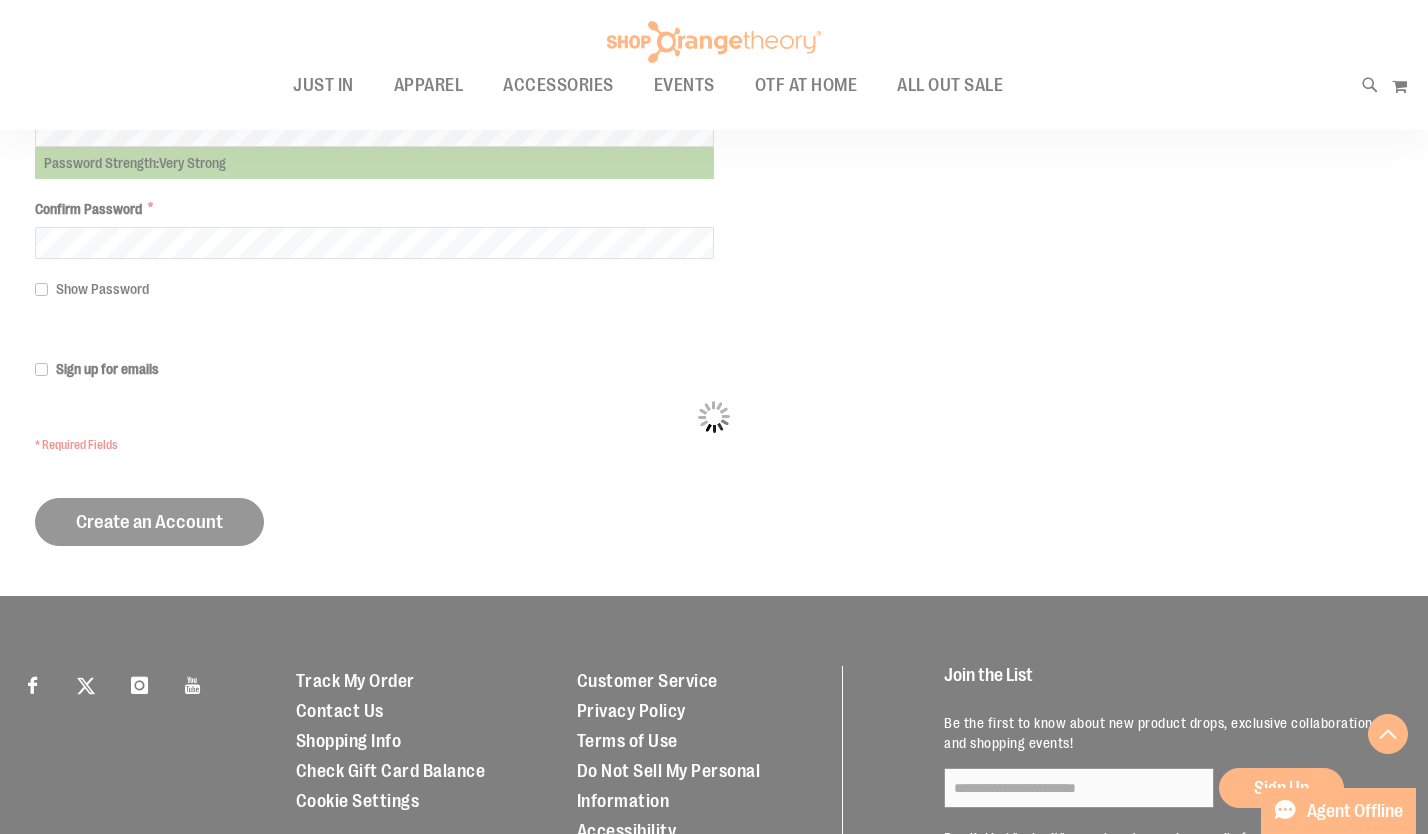 select on "**********" 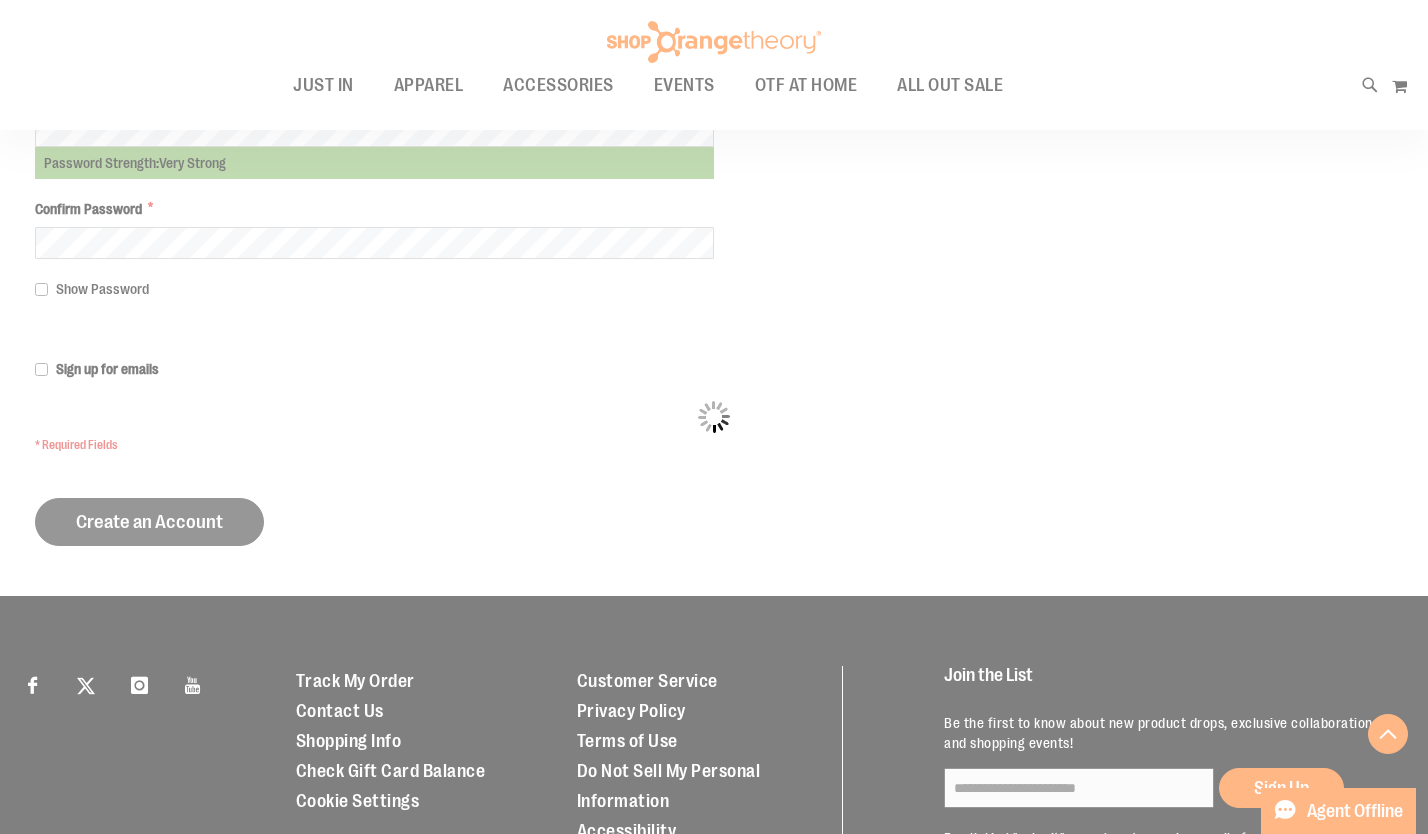 select on "****" 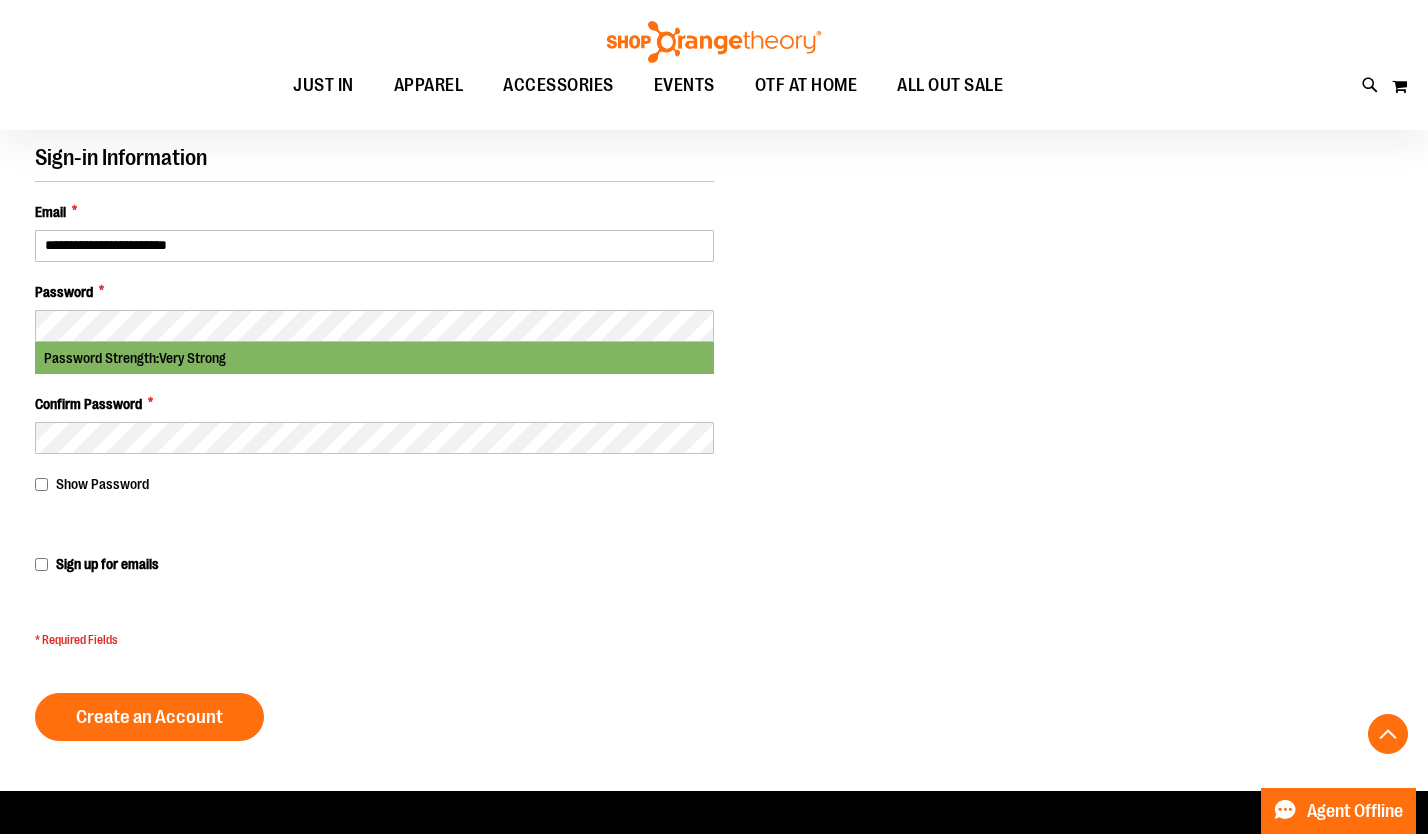 scroll, scrollTop: 1012, scrollLeft: 0, axis: vertical 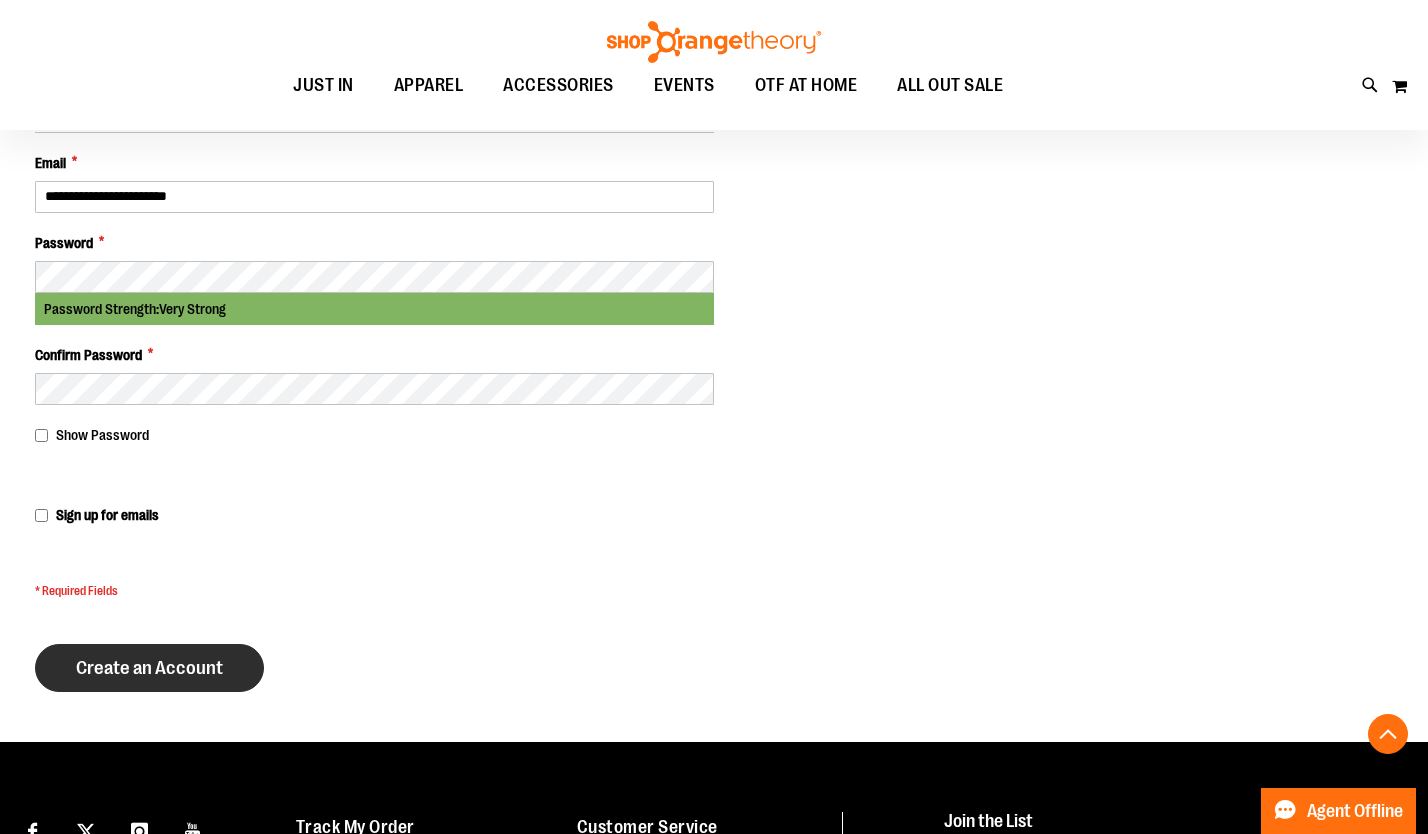 click on "Create an Account" at bounding box center (149, 668) 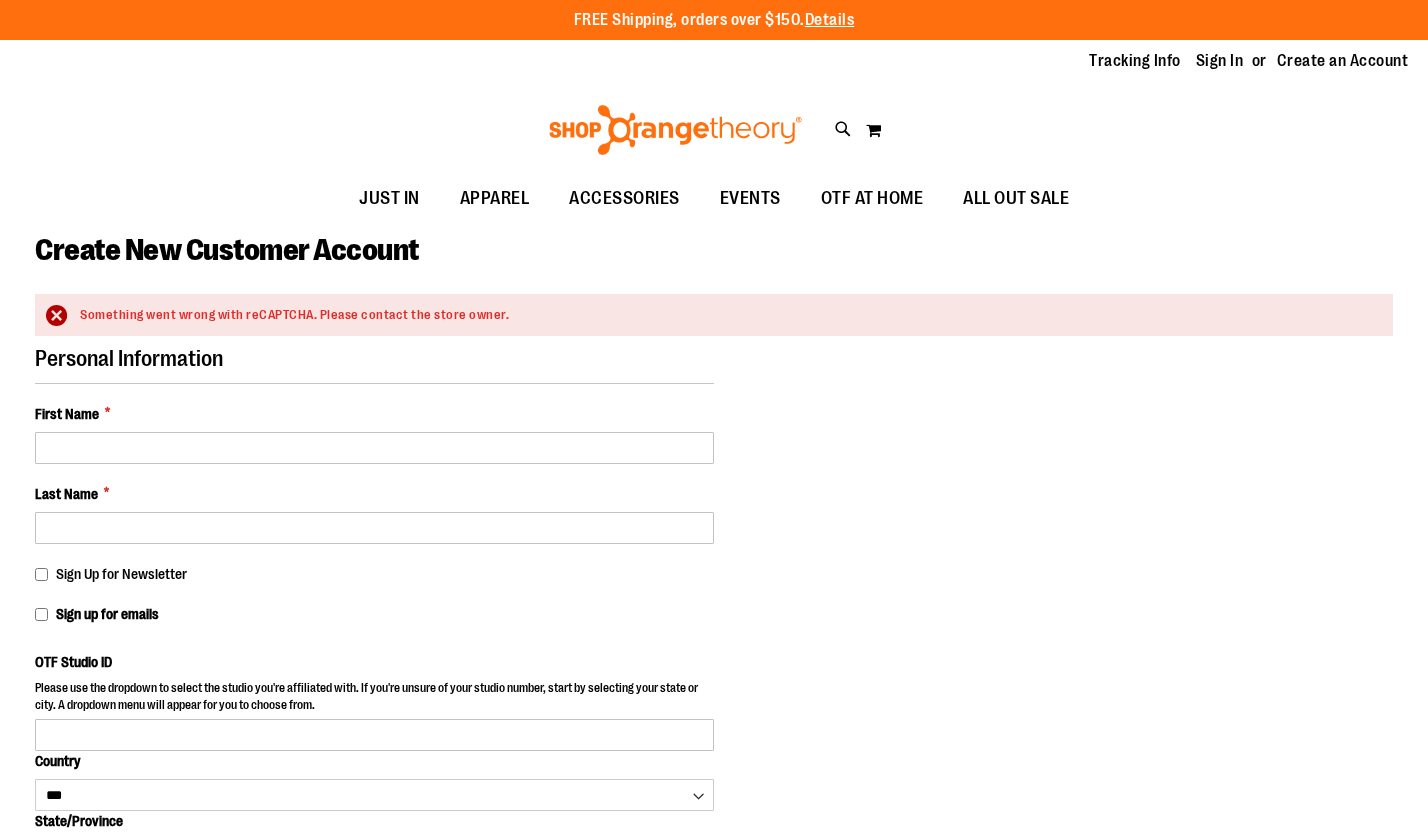 select on "***" 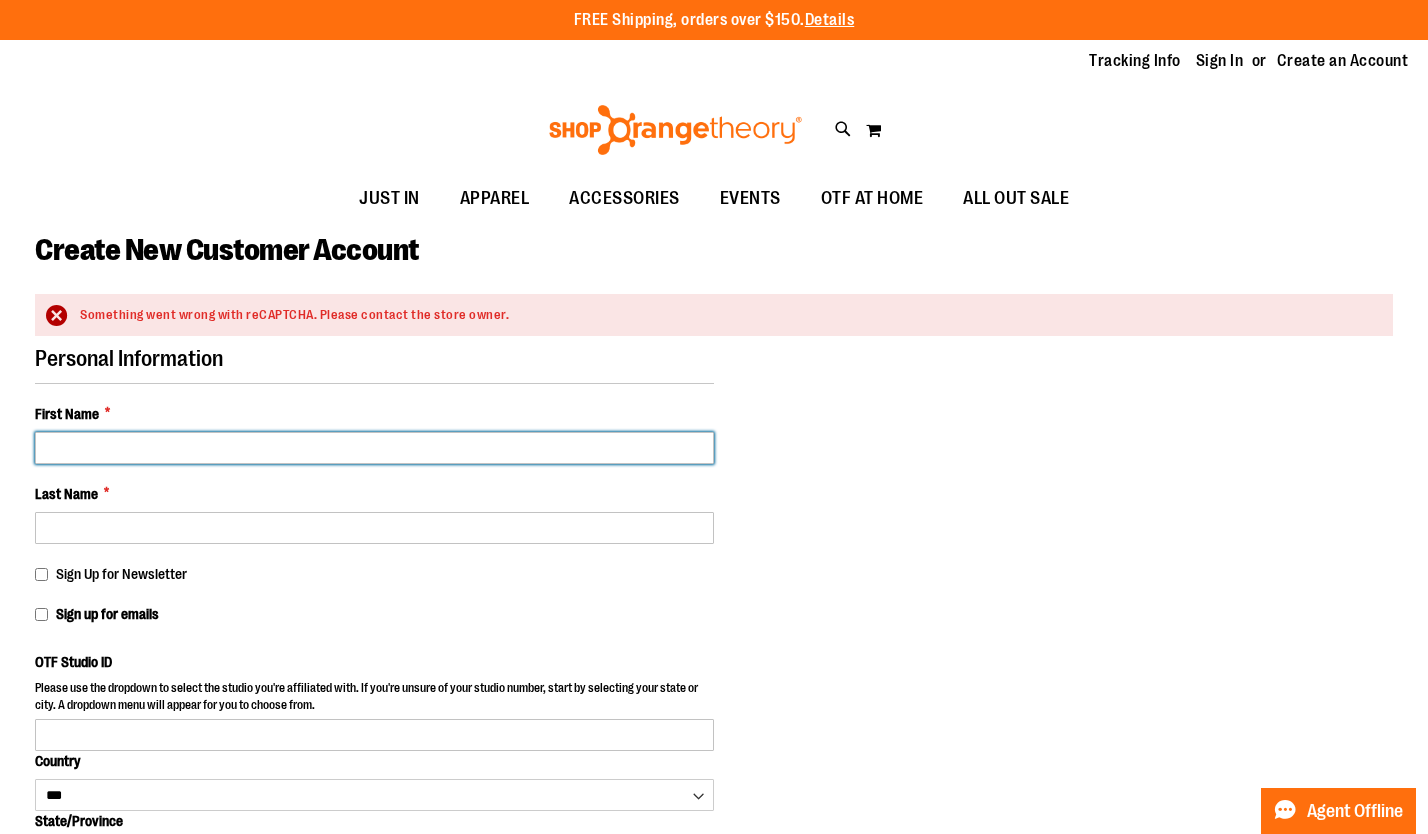 click on "First Name *" at bounding box center [374, 448] 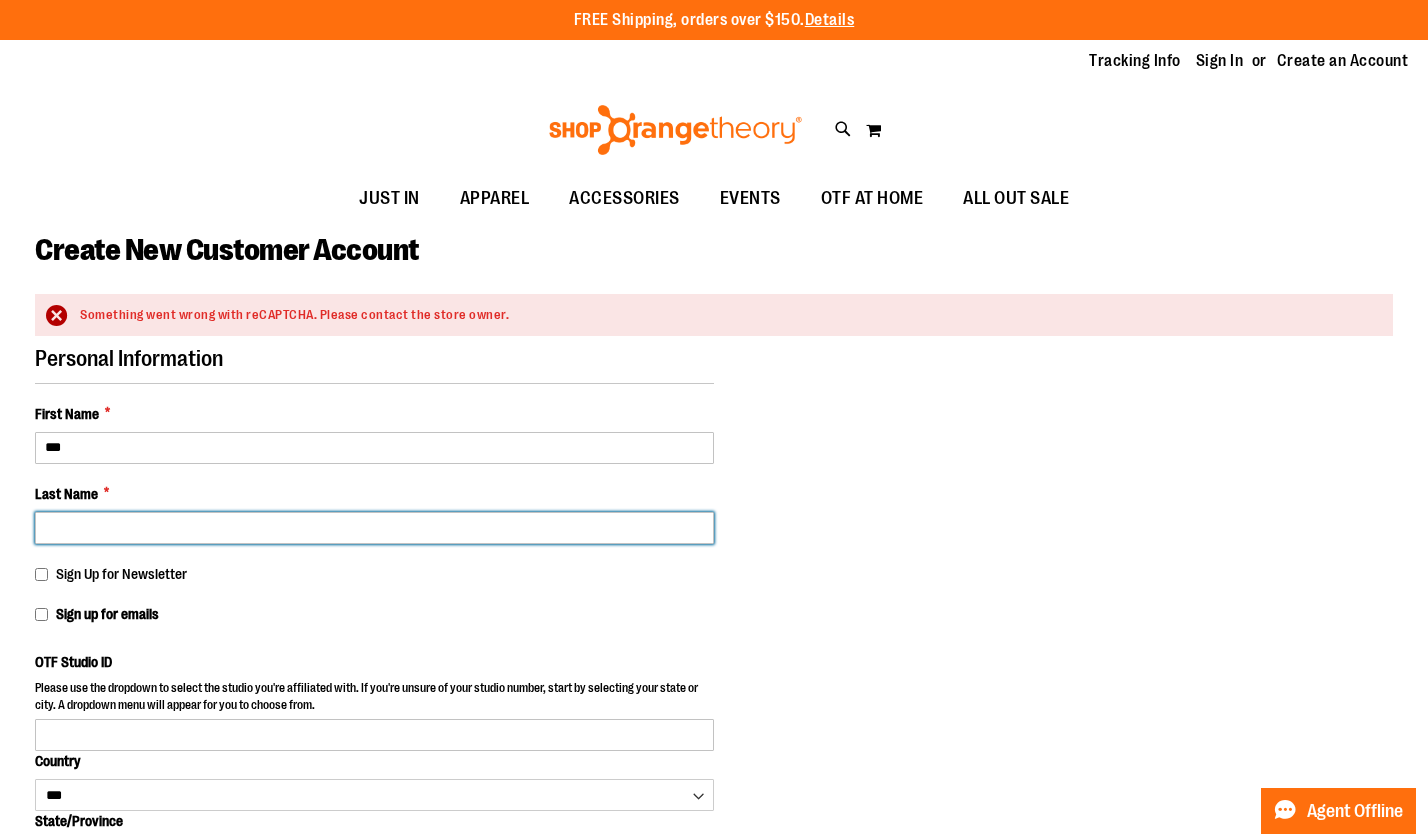 type on "******" 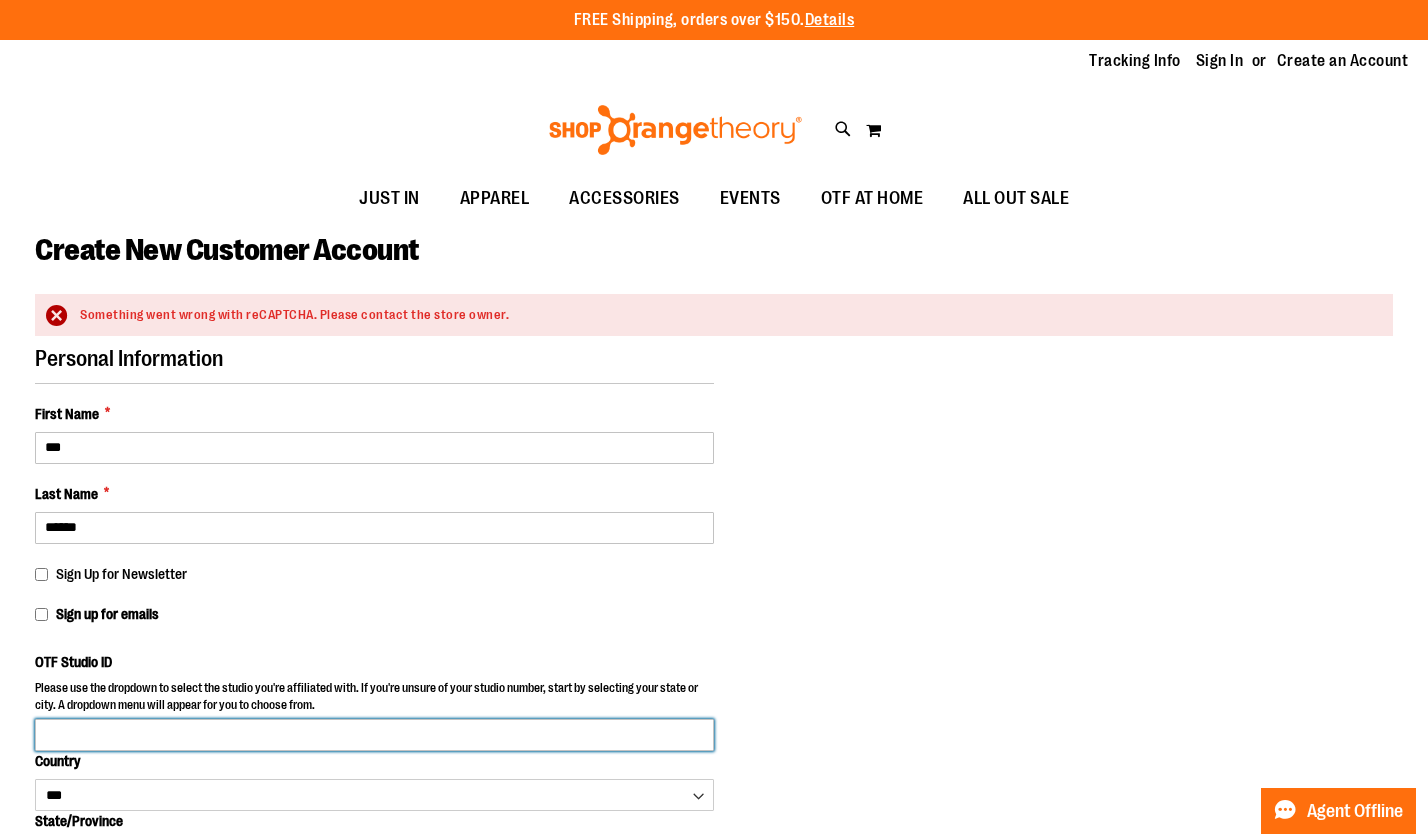 type on "**********" 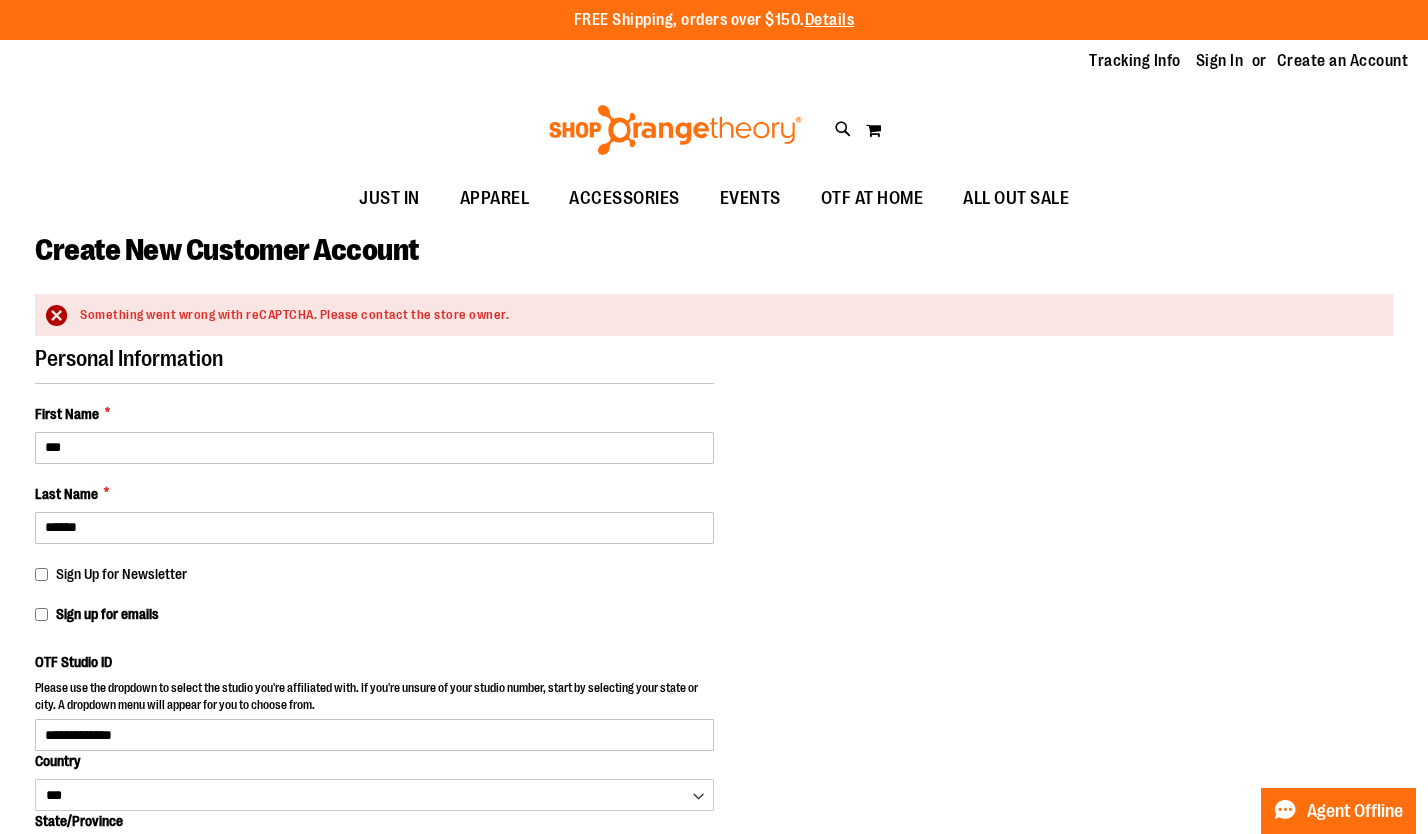 select on "**********" 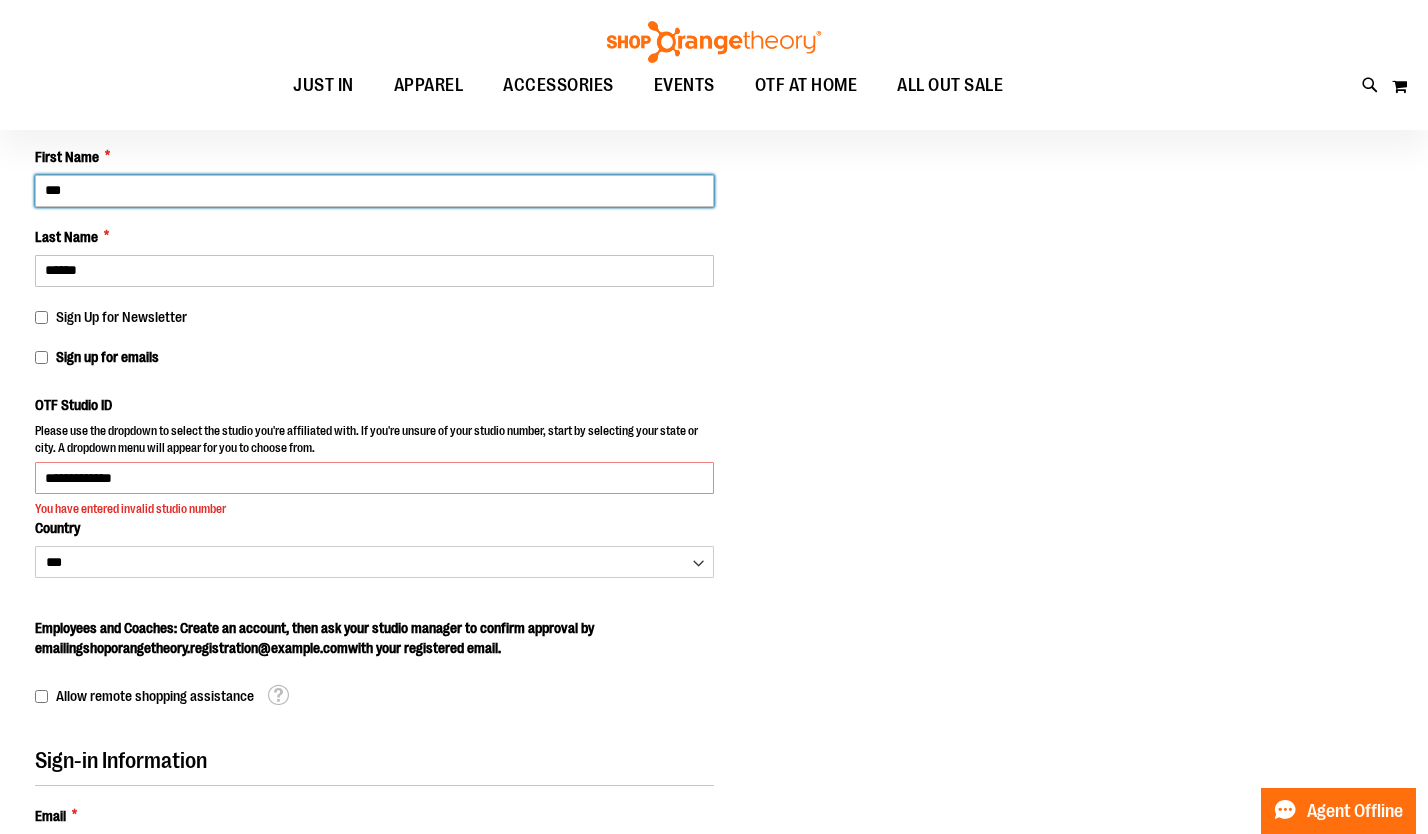 scroll, scrollTop: 259, scrollLeft: 0, axis: vertical 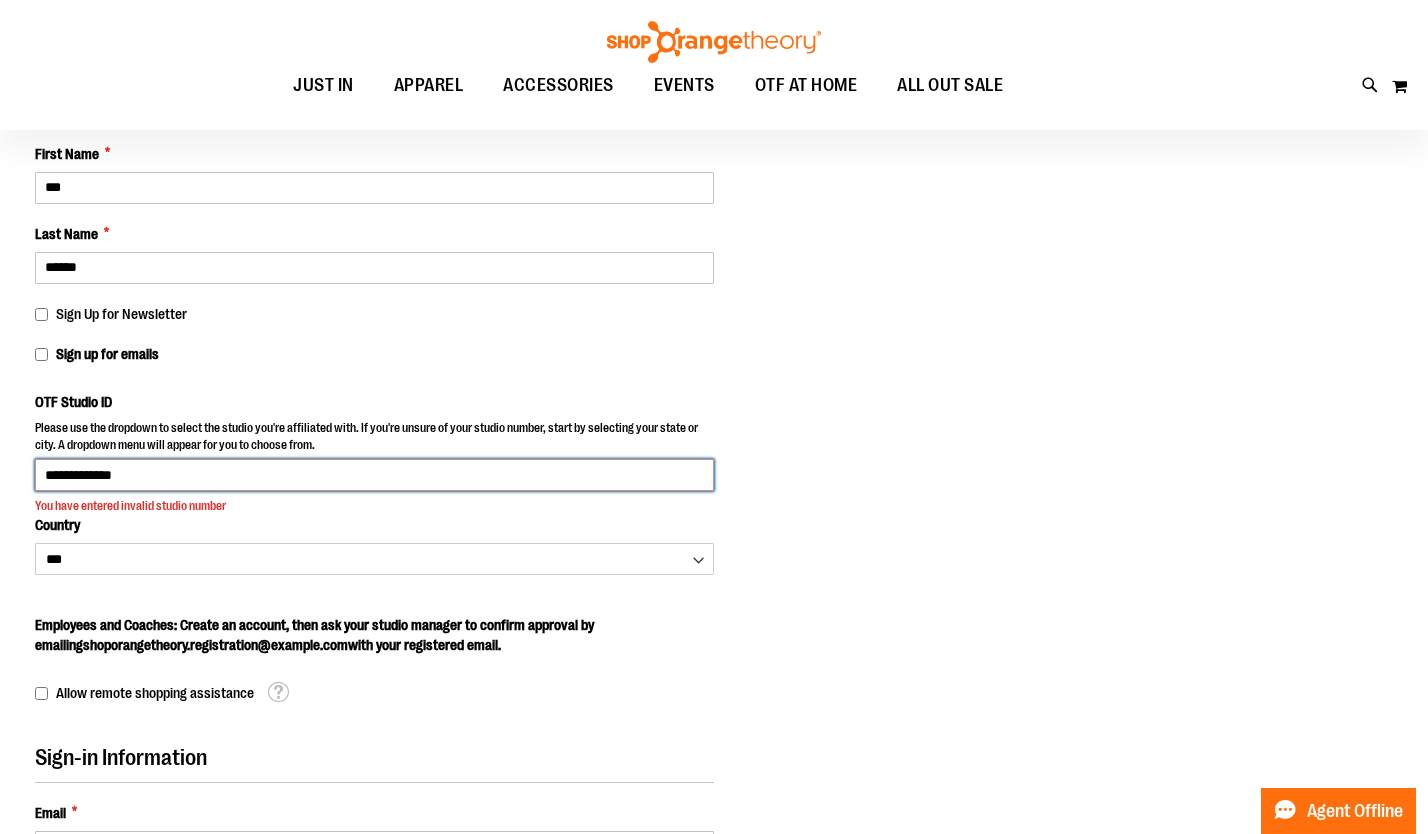 click on "**********" at bounding box center (374, 475) 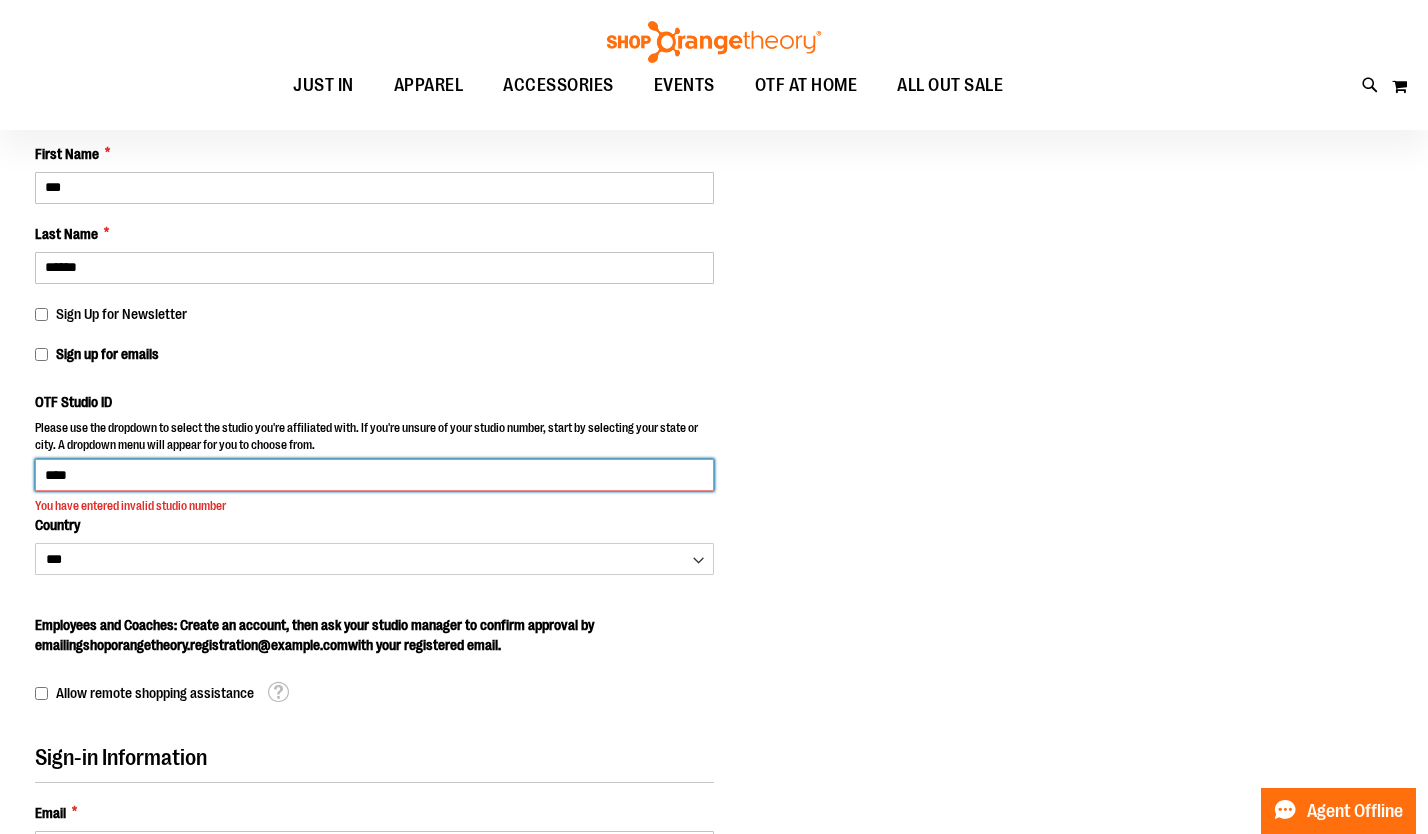 type on "****" 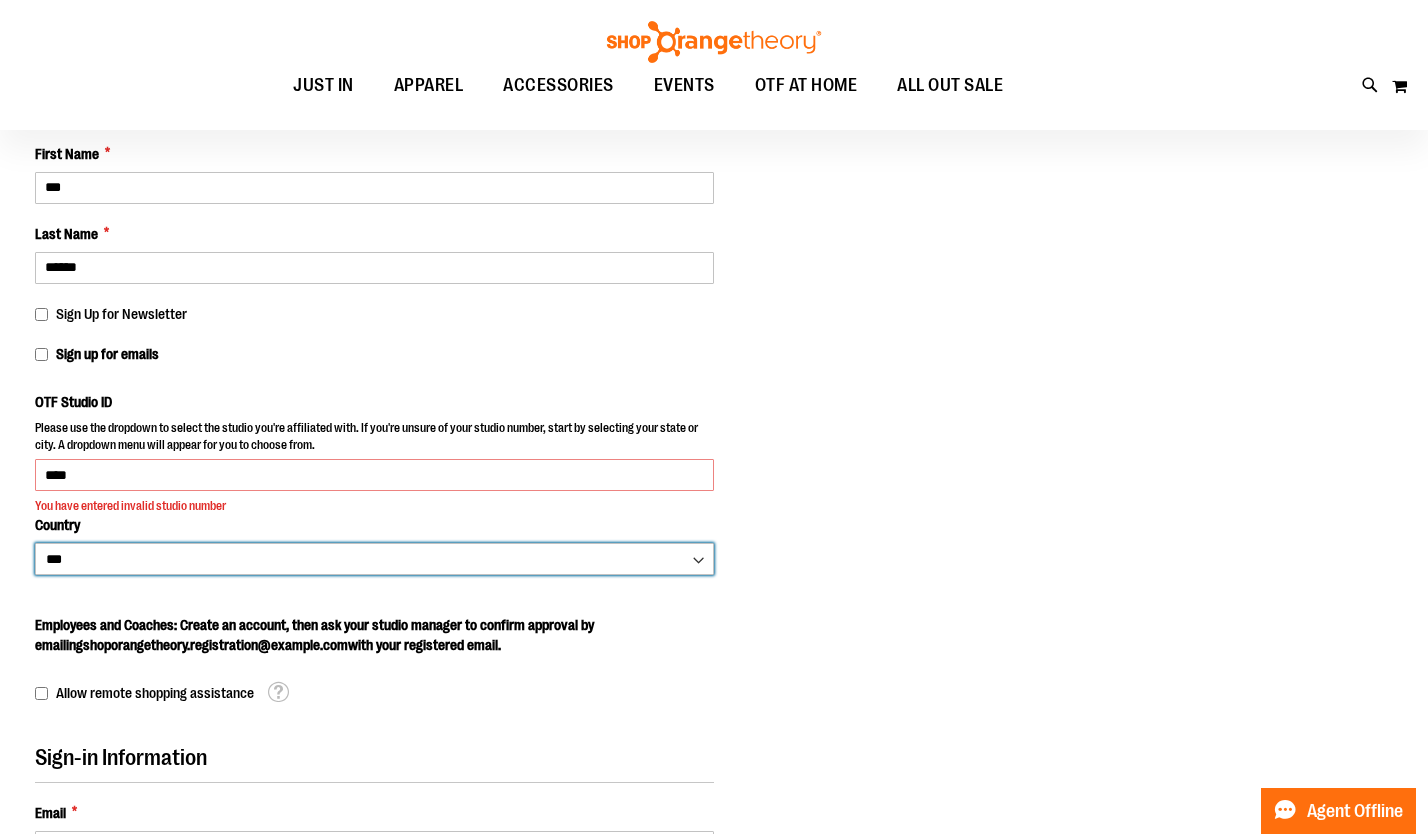 click on "Please wait...
Skip to Content
The store will not work correctly when cookies are disabled.
FREE Shipping, orders over $150.  Details
To order the Spring Dri Tri event bundle please email  shoporangetheory@bdainc.com .
Tracking Info
Sign In
Return to Procurement
Create an Account
Toggle Nav
Search" at bounding box center (714, 158) 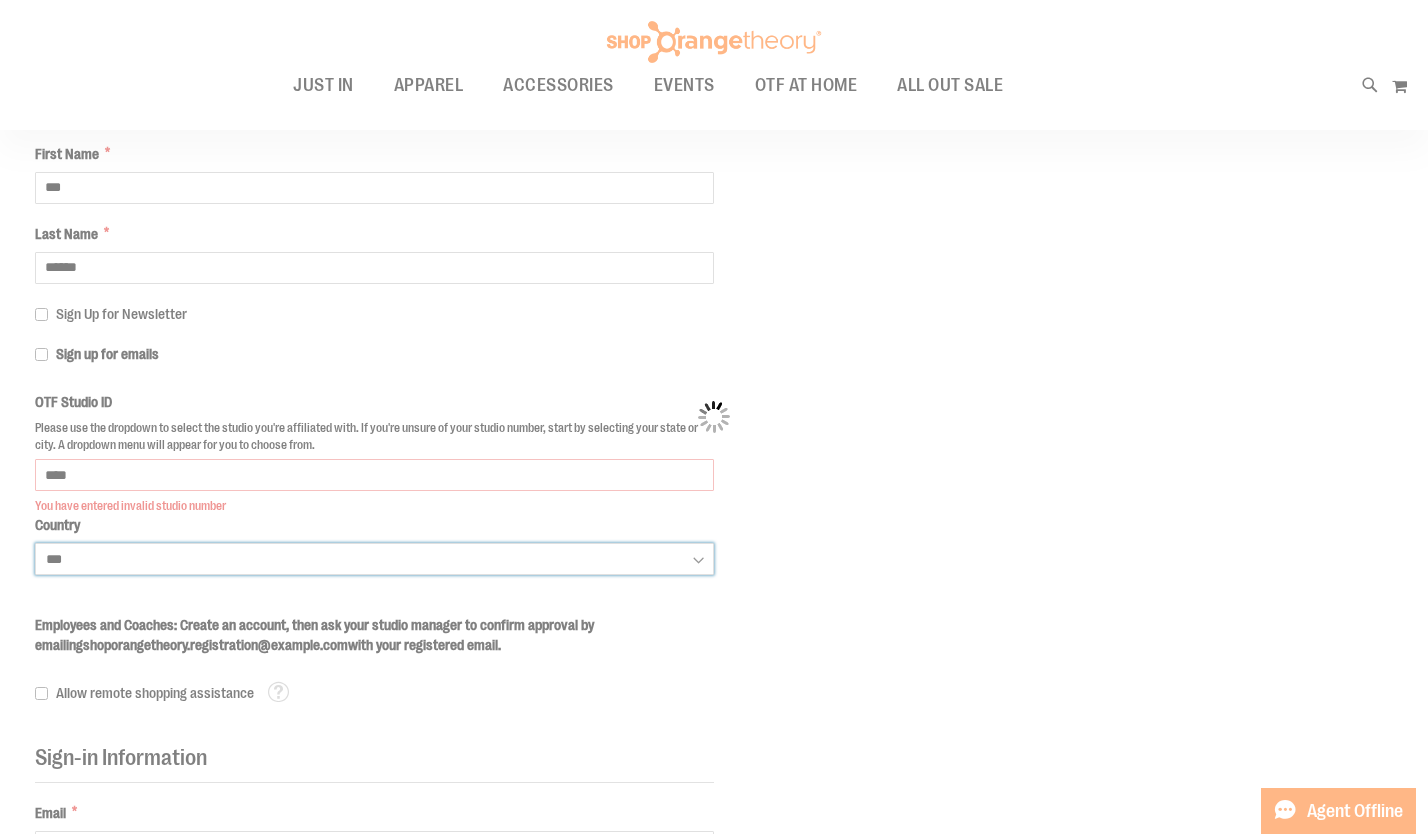 select on "**********" 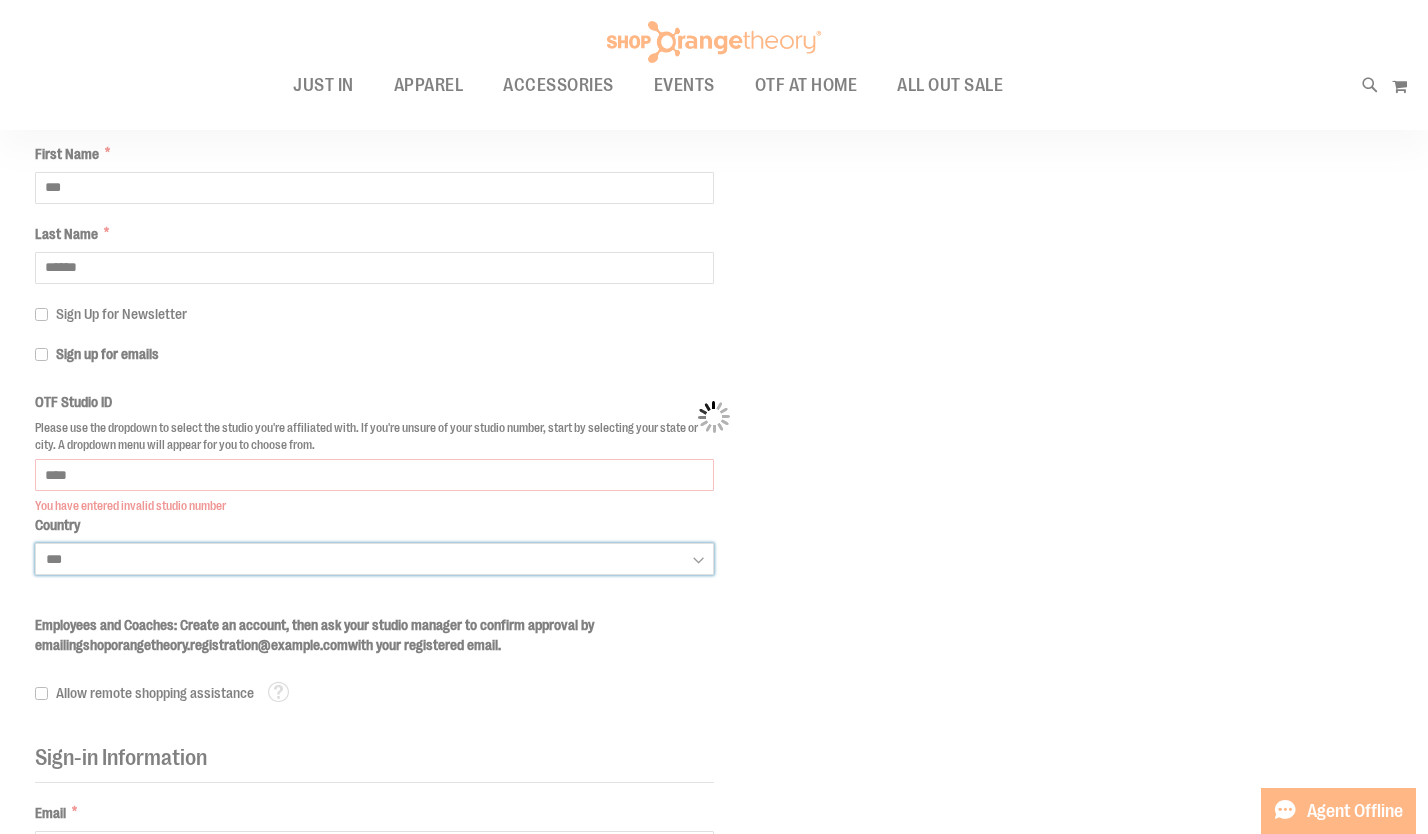 select on "**********" 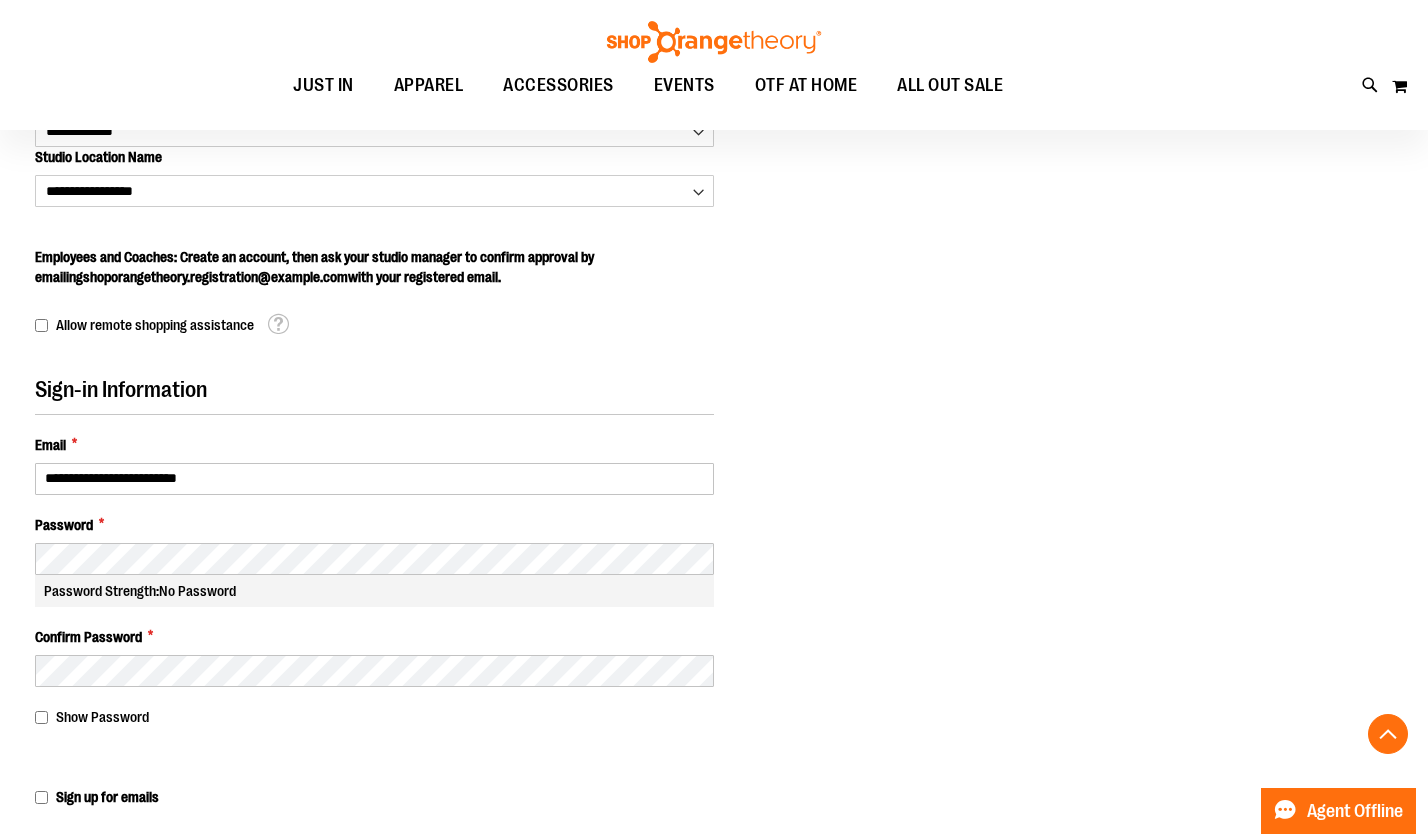scroll, scrollTop: 823, scrollLeft: 0, axis: vertical 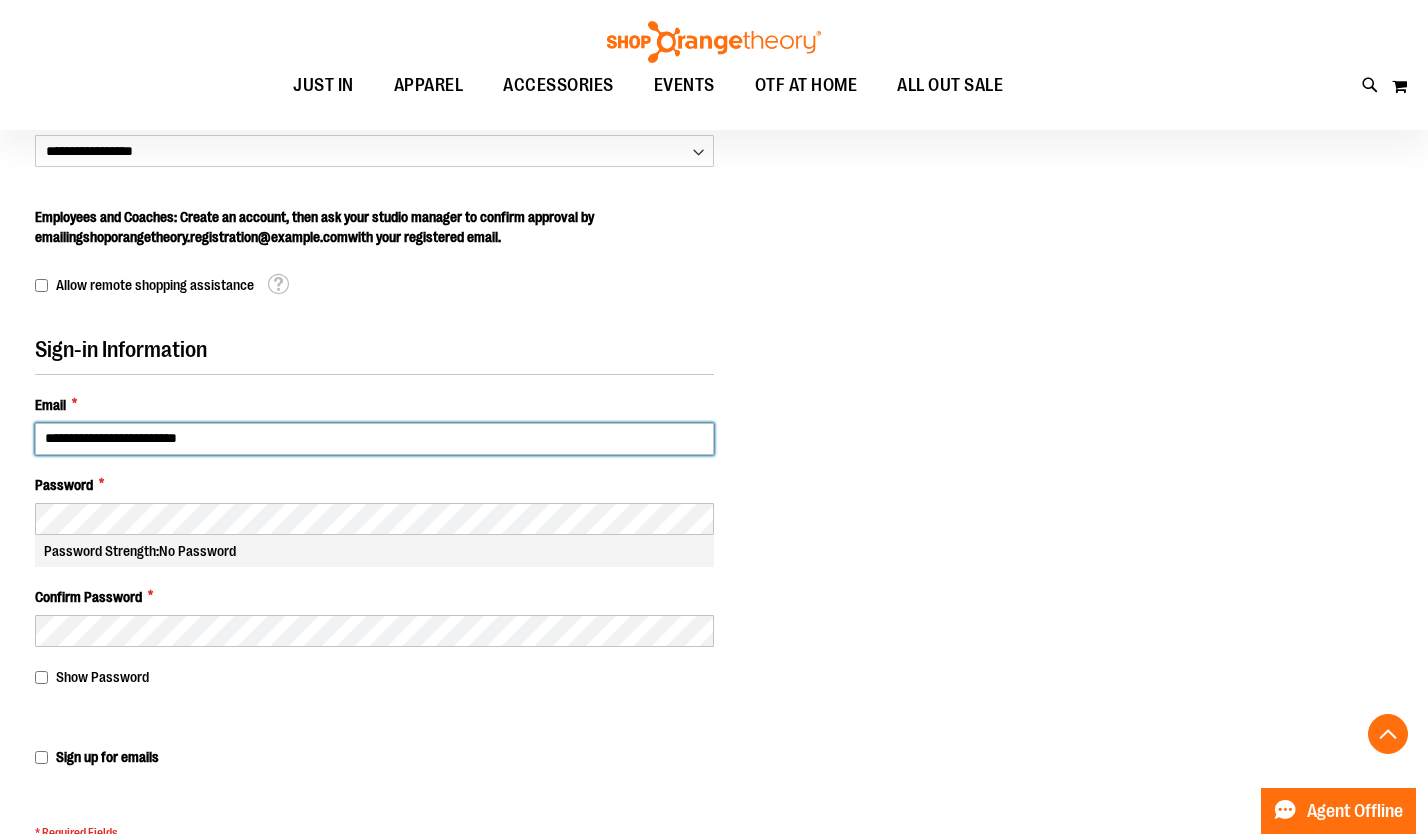click on "**********" at bounding box center (374, 439) 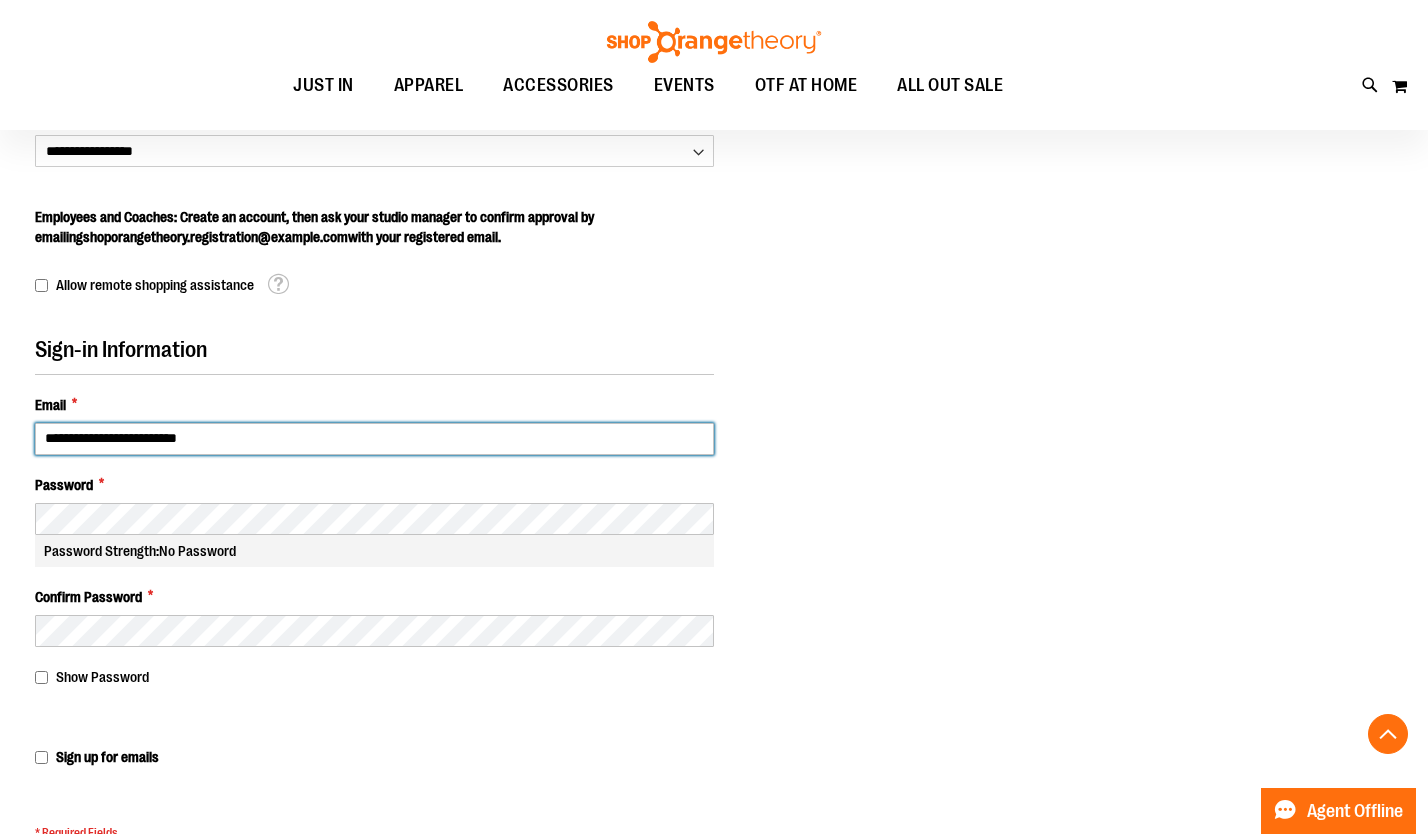 click on "**********" at bounding box center (374, 439) 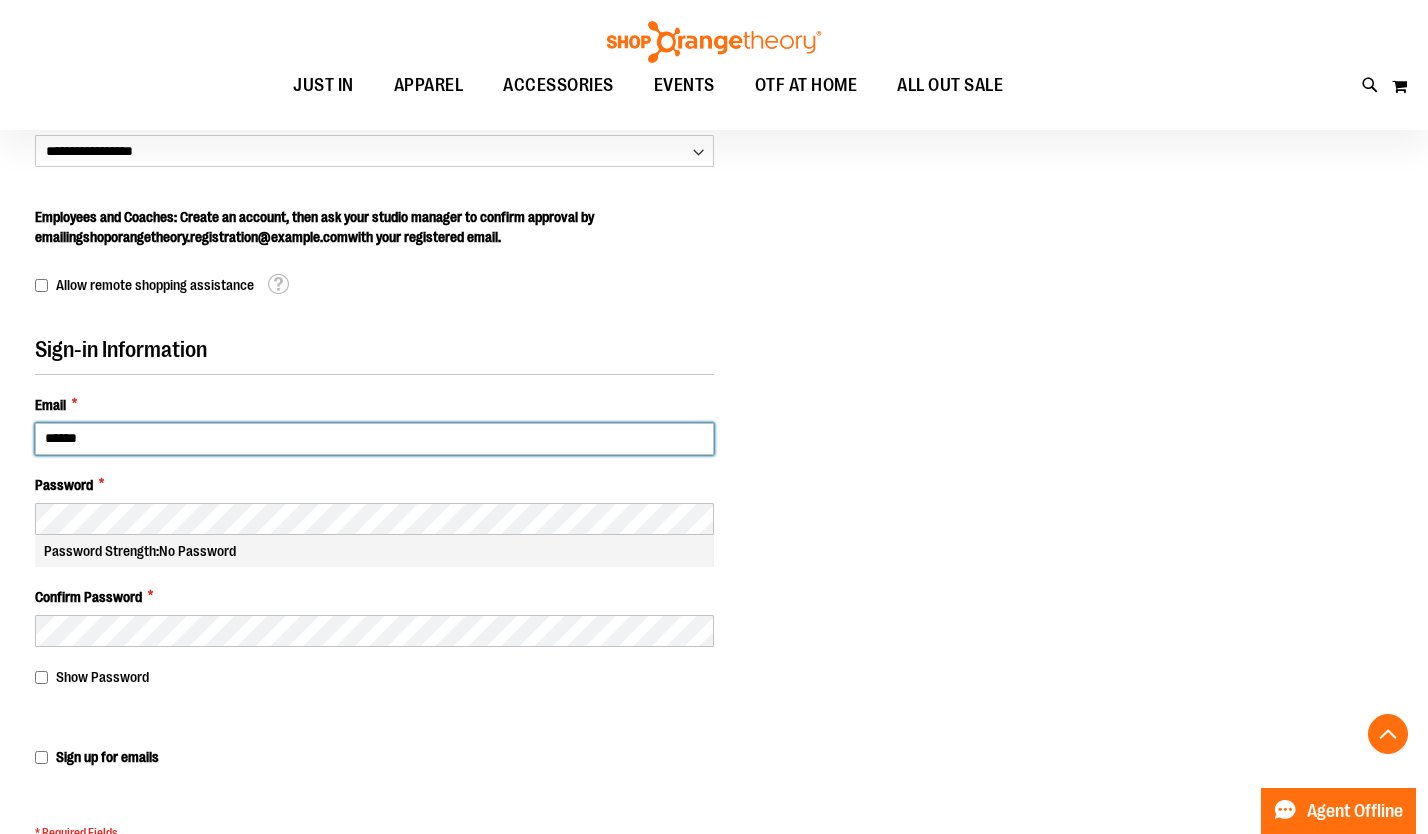 type on "**********" 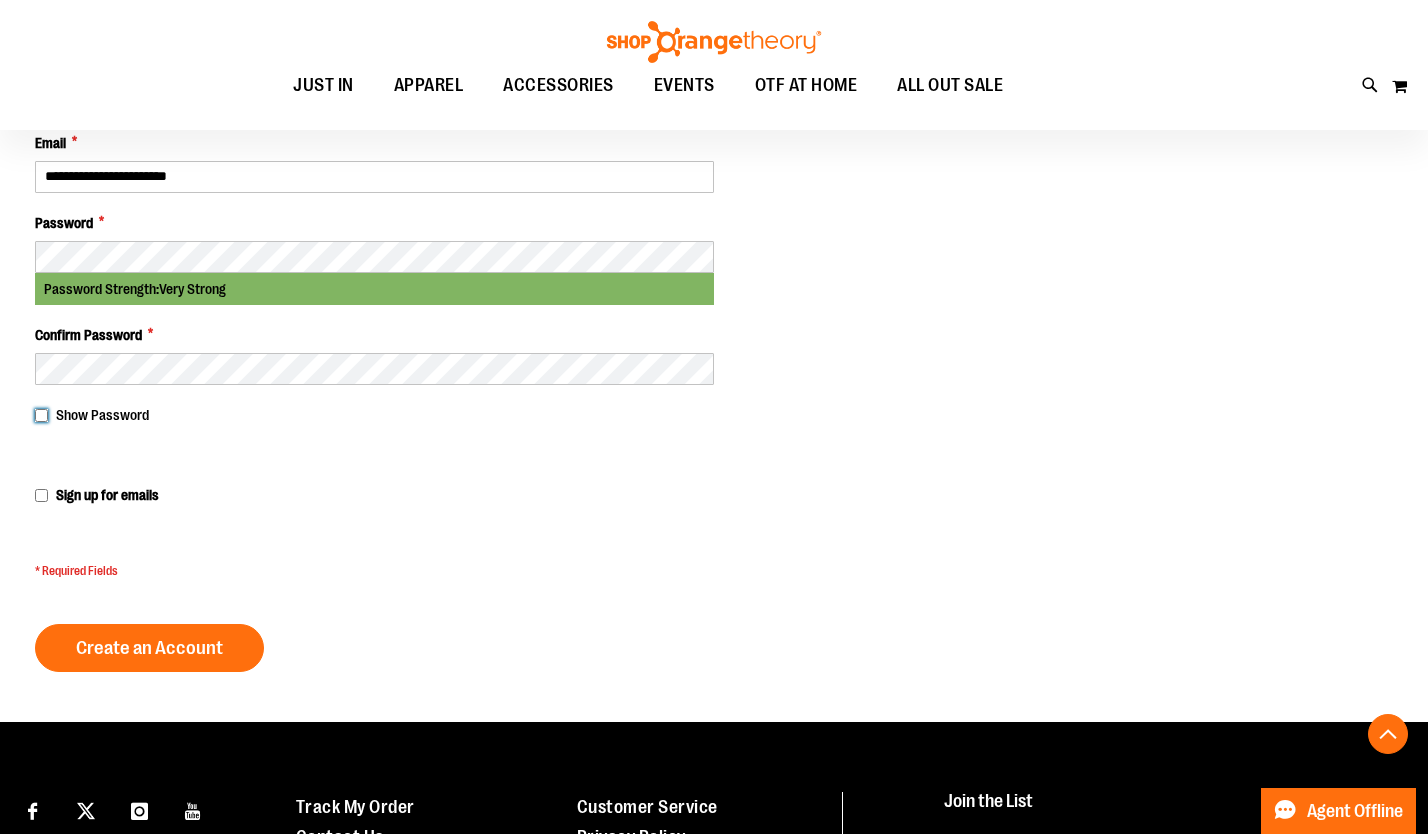 scroll, scrollTop: 1110, scrollLeft: 0, axis: vertical 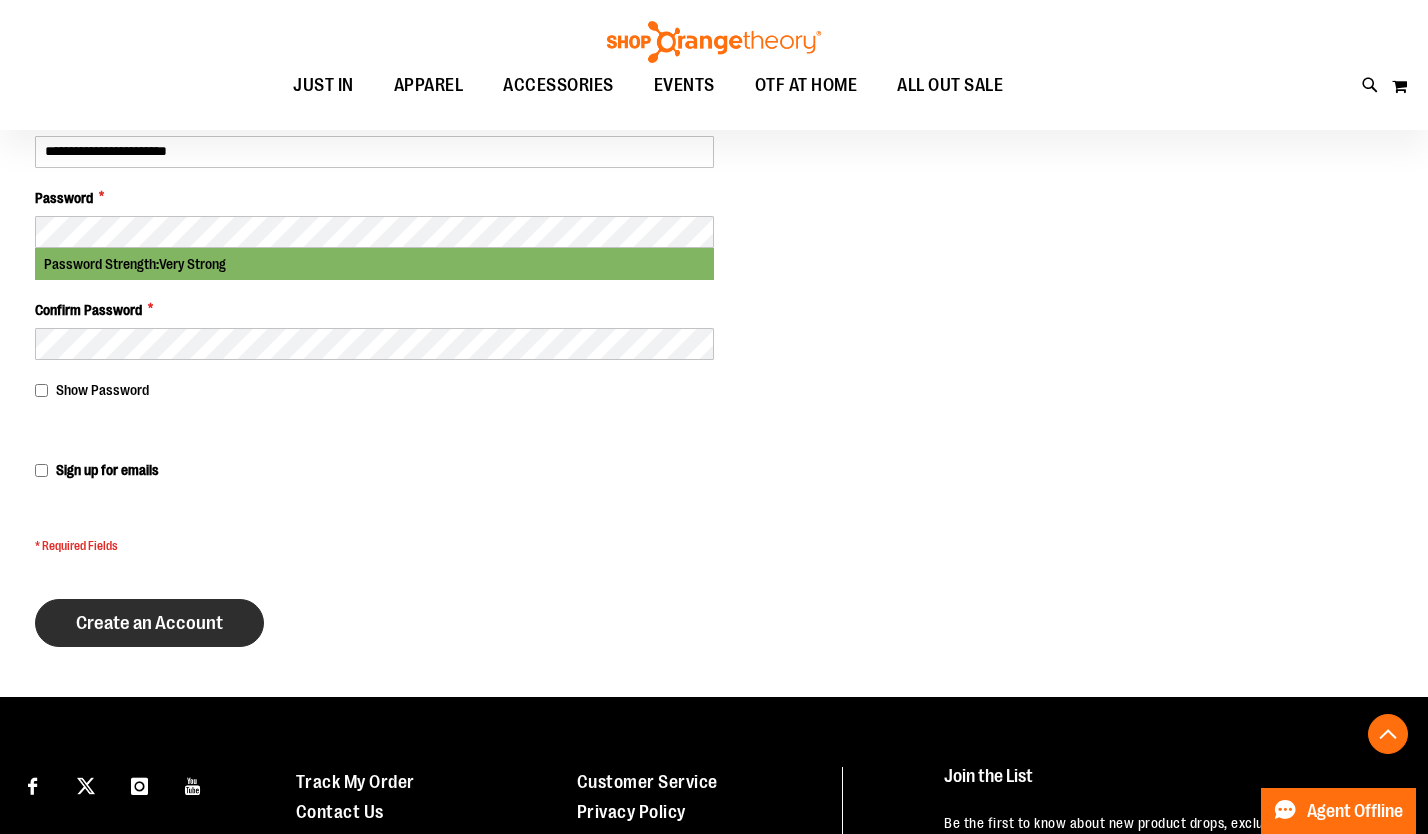 click on "Create an Account" at bounding box center [149, 623] 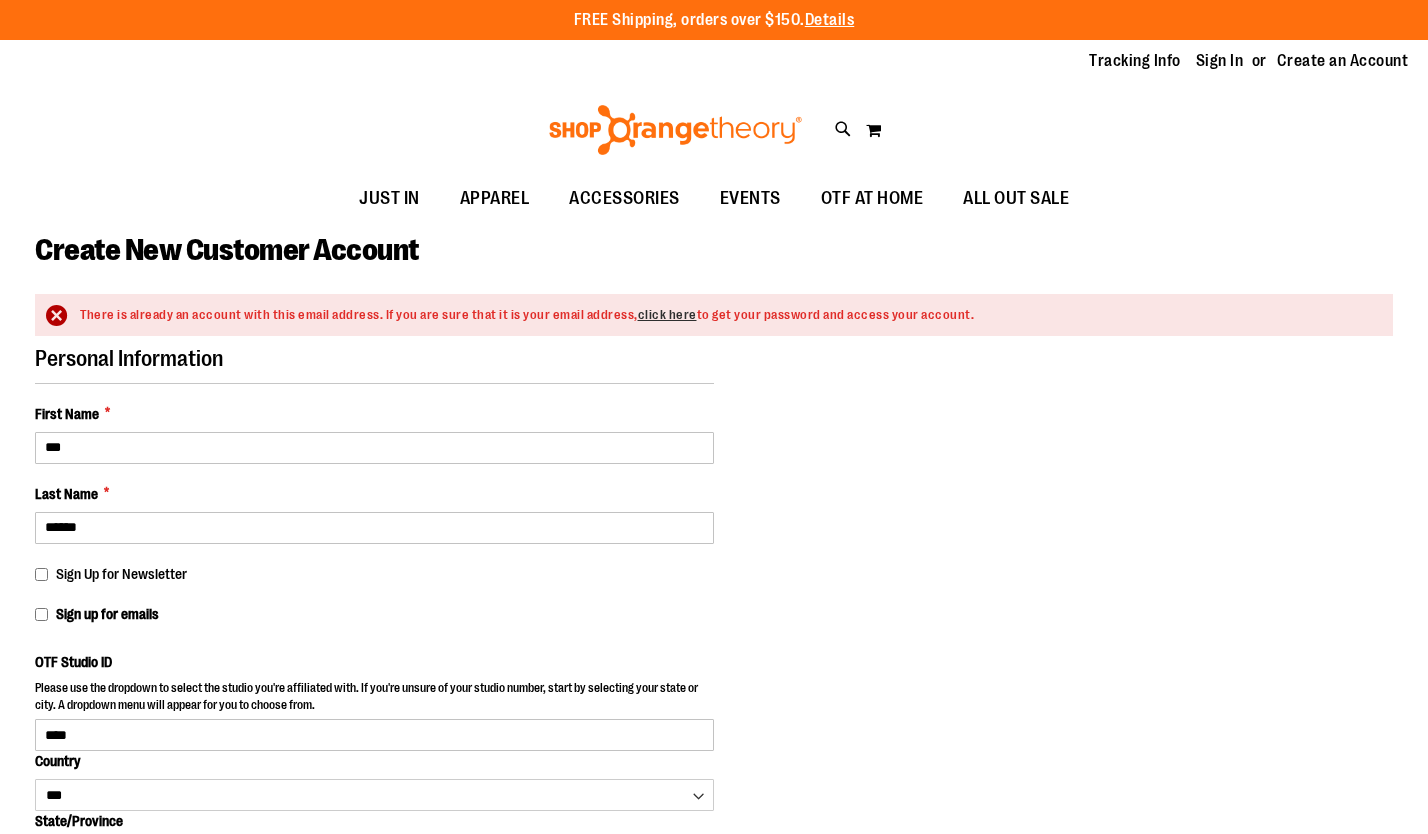 select on "***" 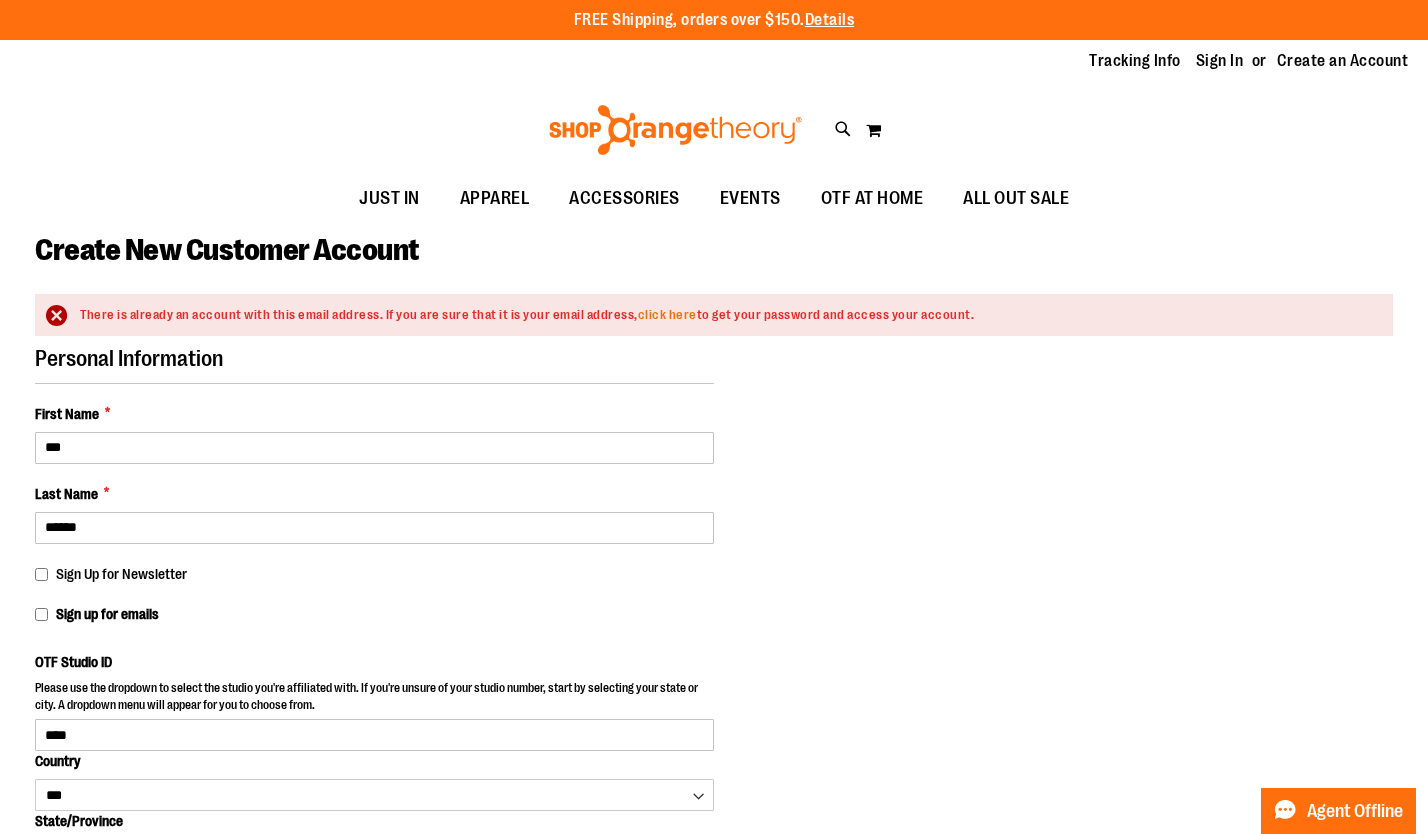 click on "click here" at bounding box center [667, 314] 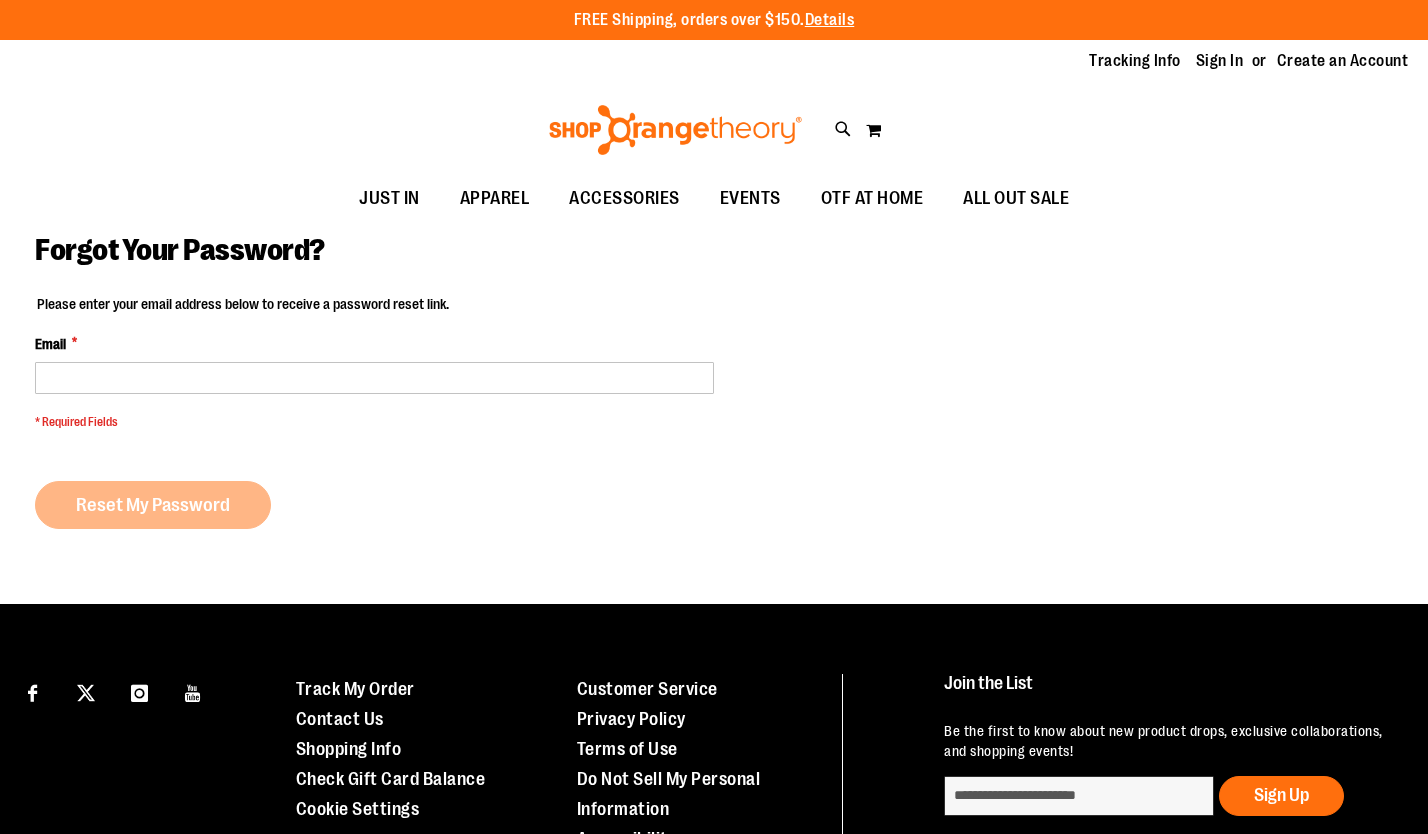 scroll, scrollTop: 0, scrollLeft: 0, axis: both 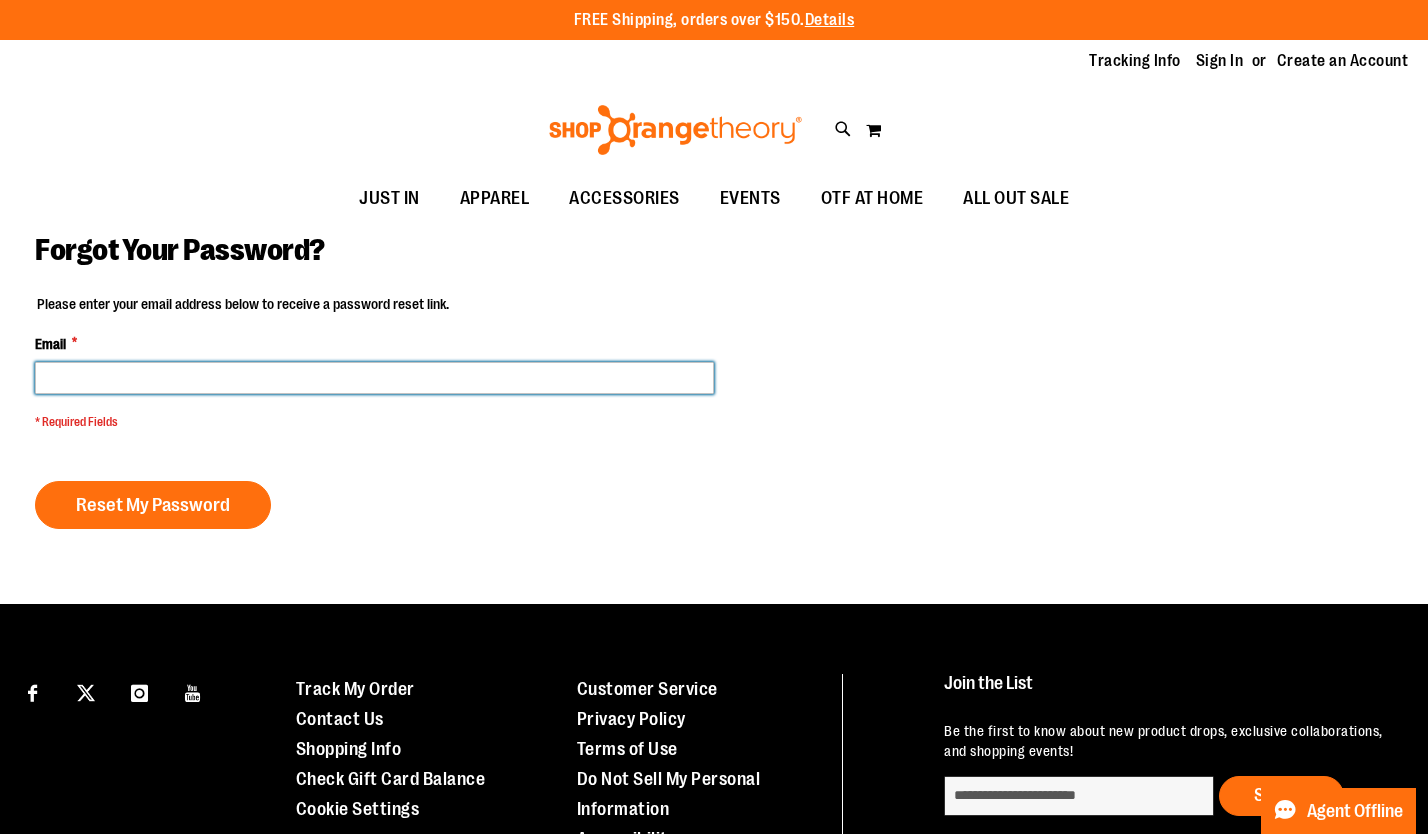 click on "Email *" at bounding box center [374, 378] 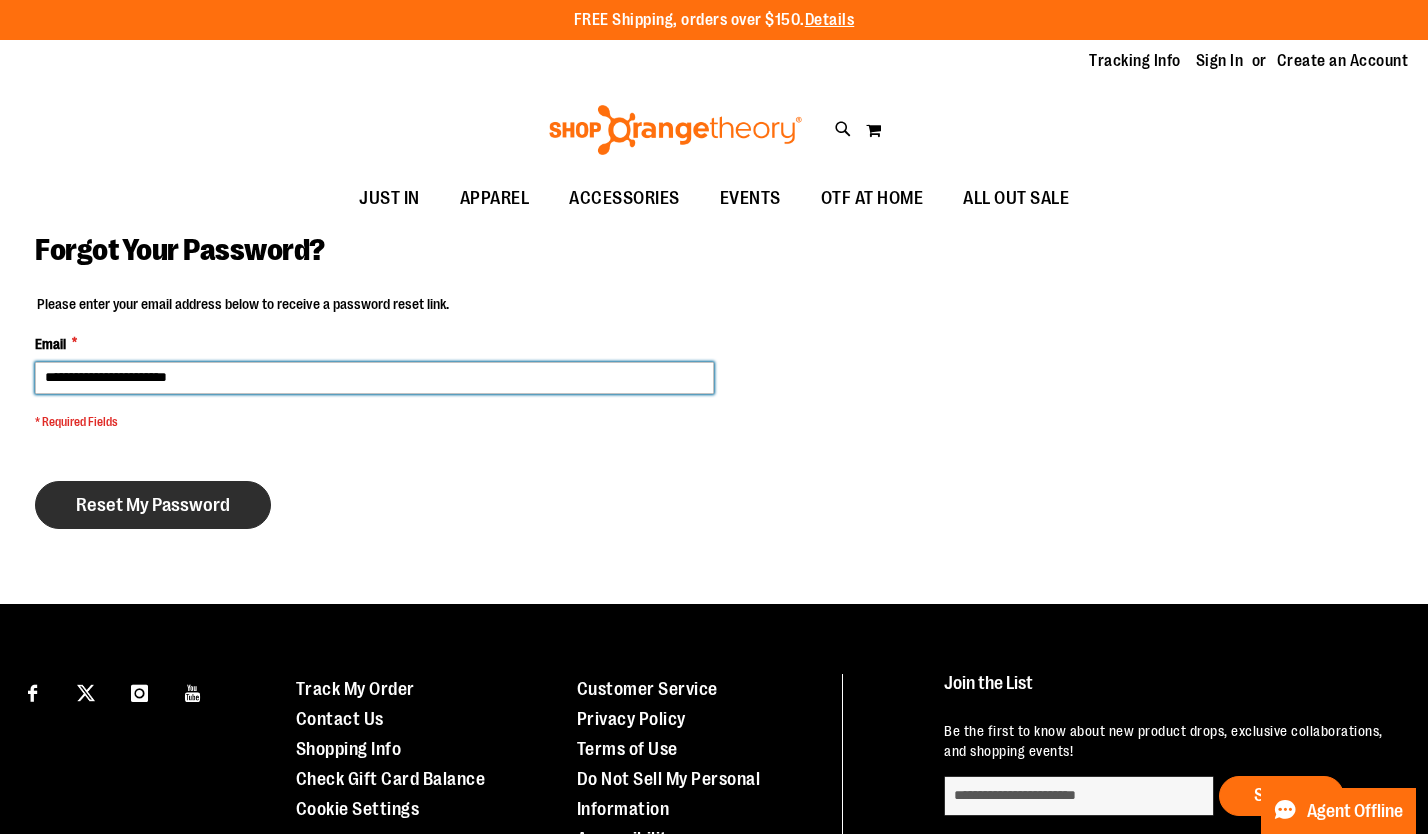 type on "**********" 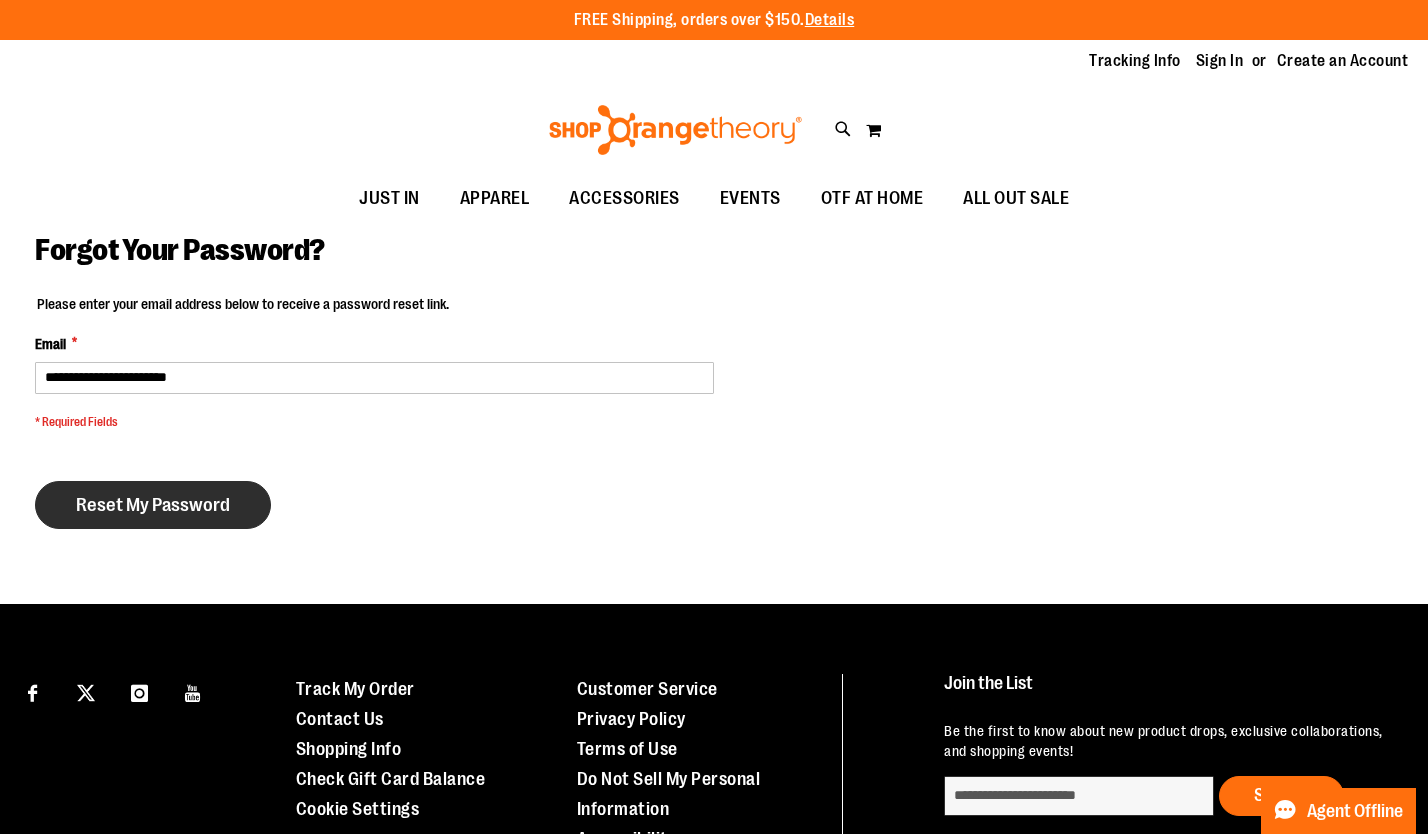 click on "Reset My Password" at bounding box center (153, 505) 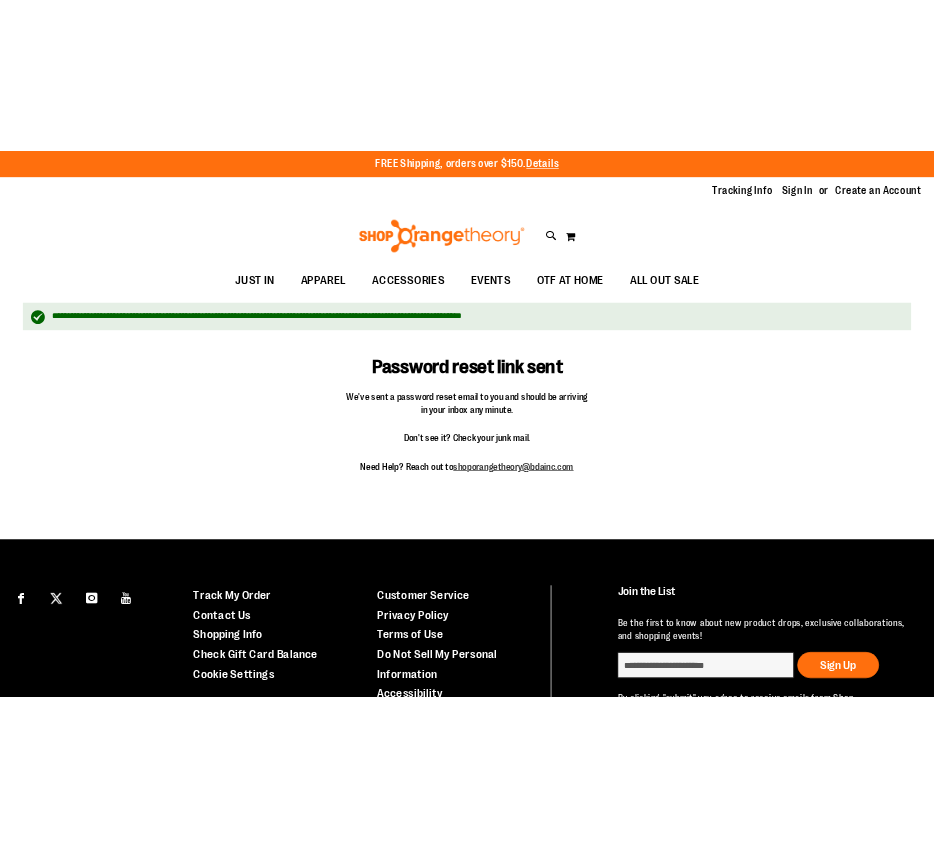 scroll, scrollTop: 0, scrollLeft: 0, axis: both 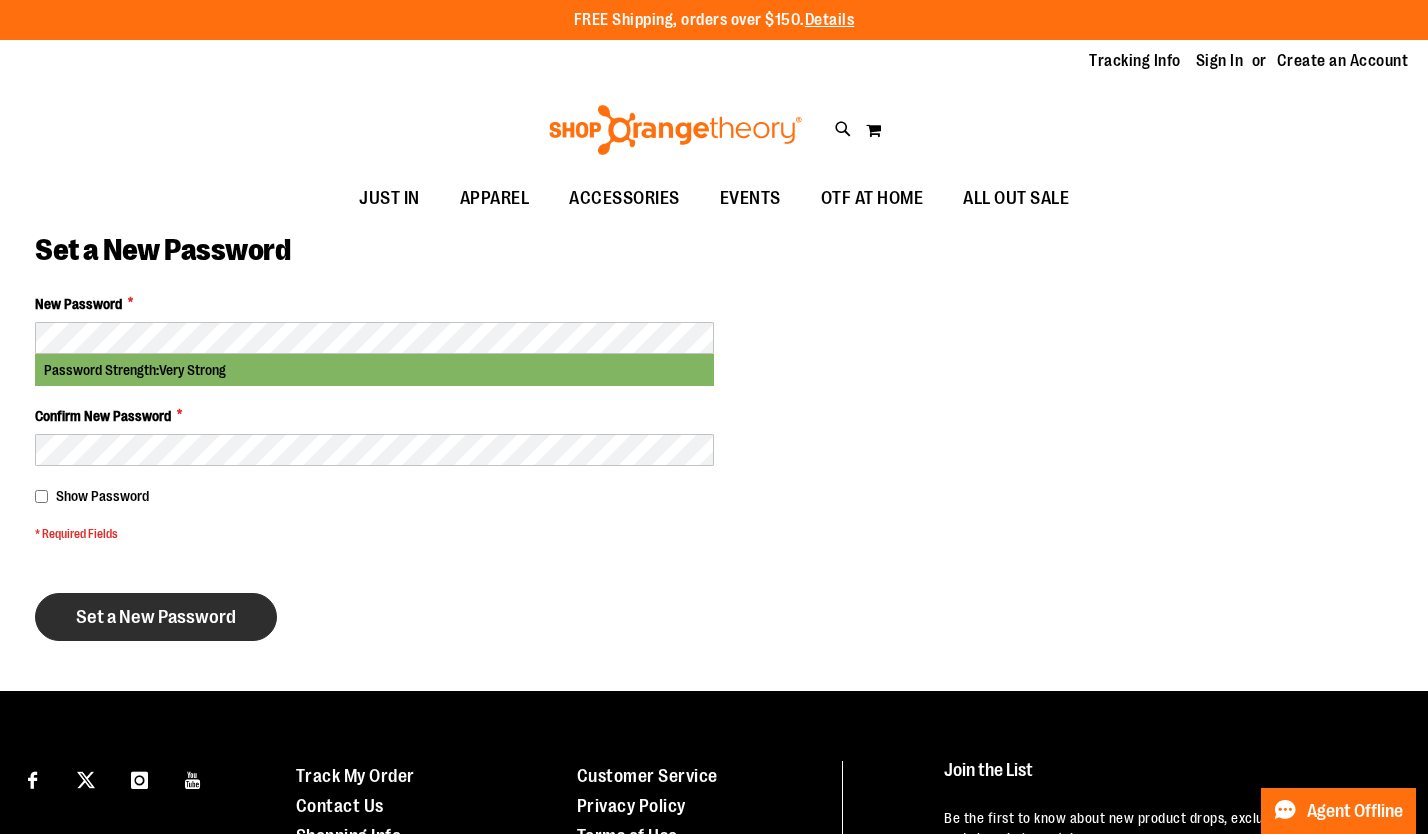 click on "Set a New Password" at bounding box center [156, 617] 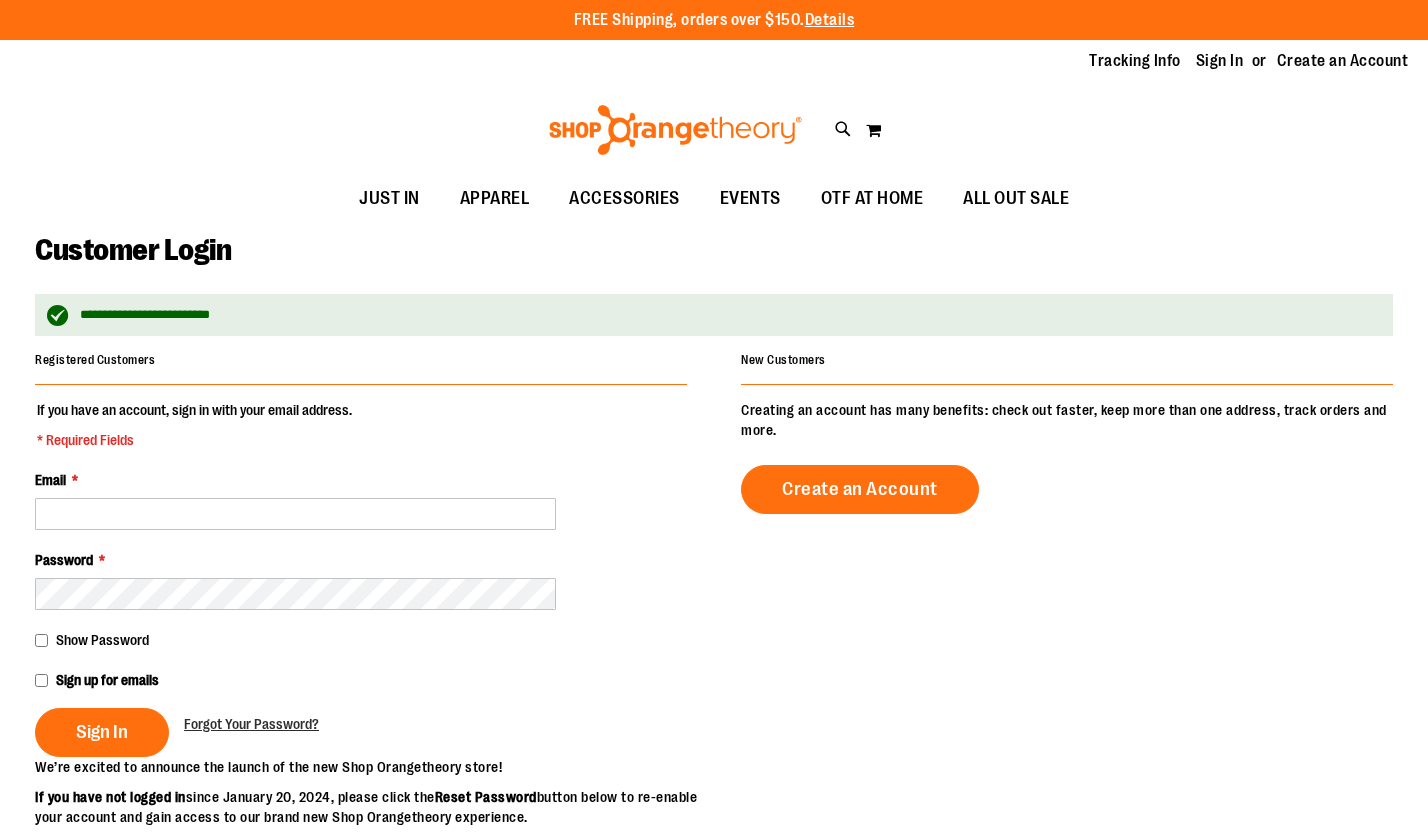 scroll, scrollTop: 0, scrollLeft: 0, axis: both 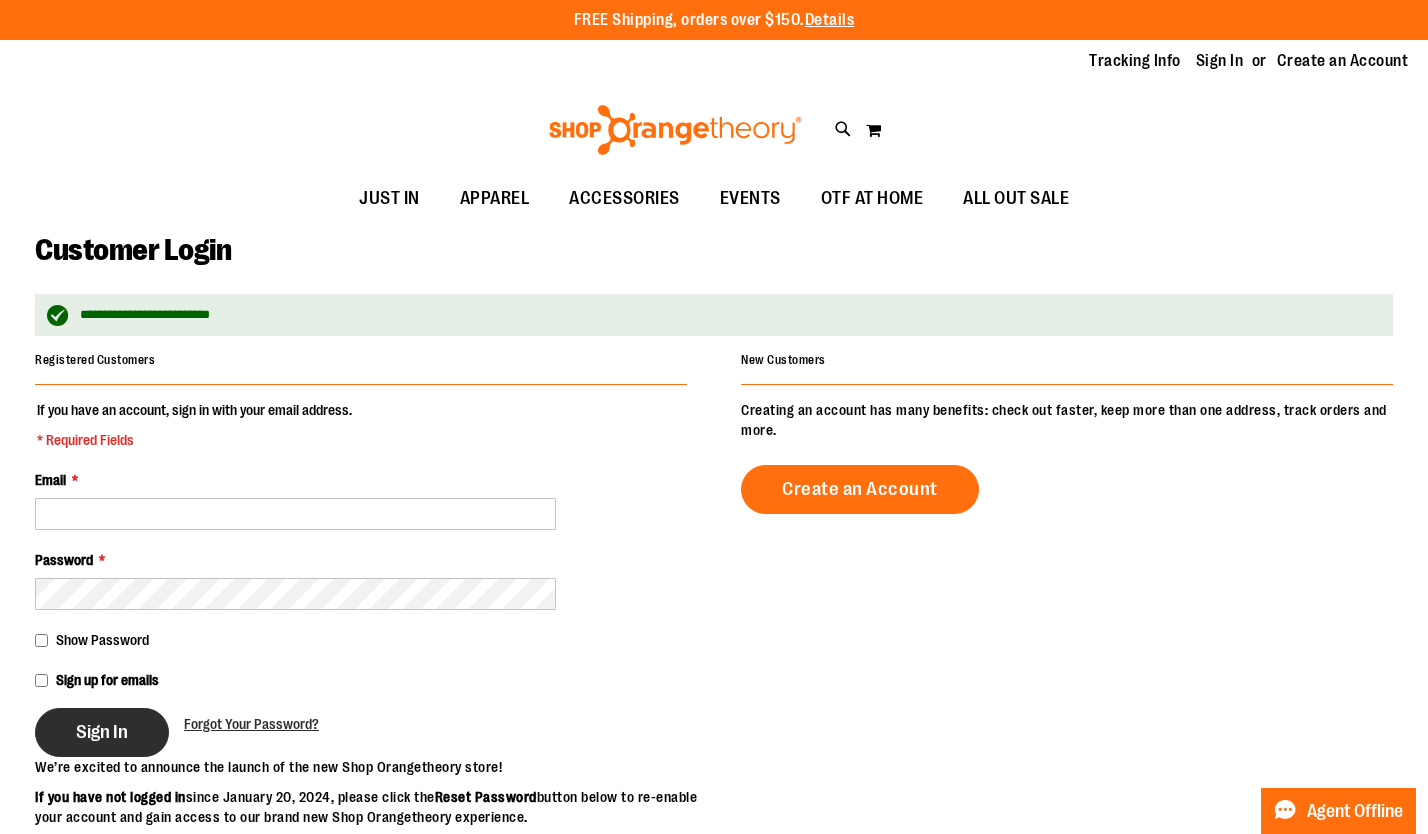 type on "**********" 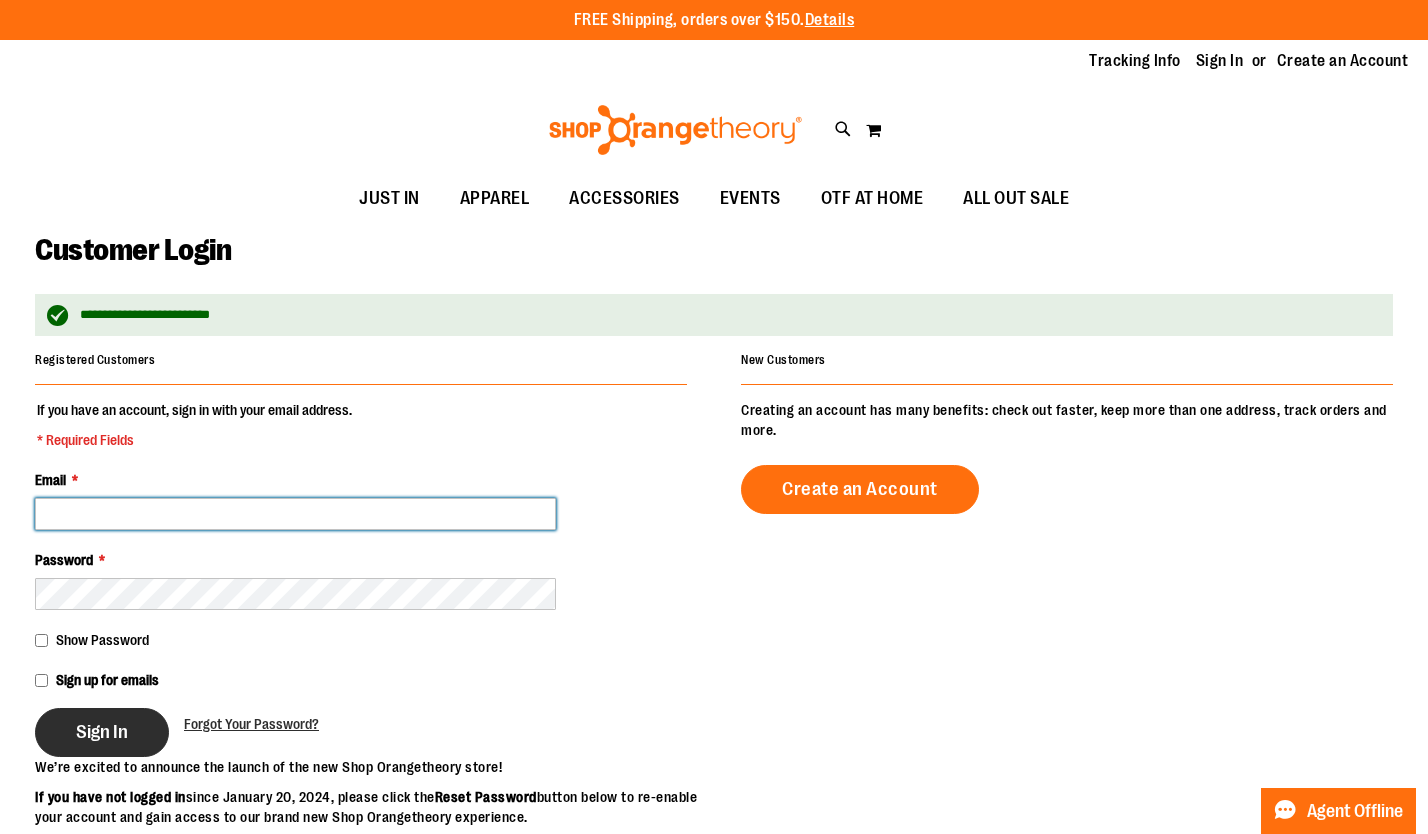 type on "**********" 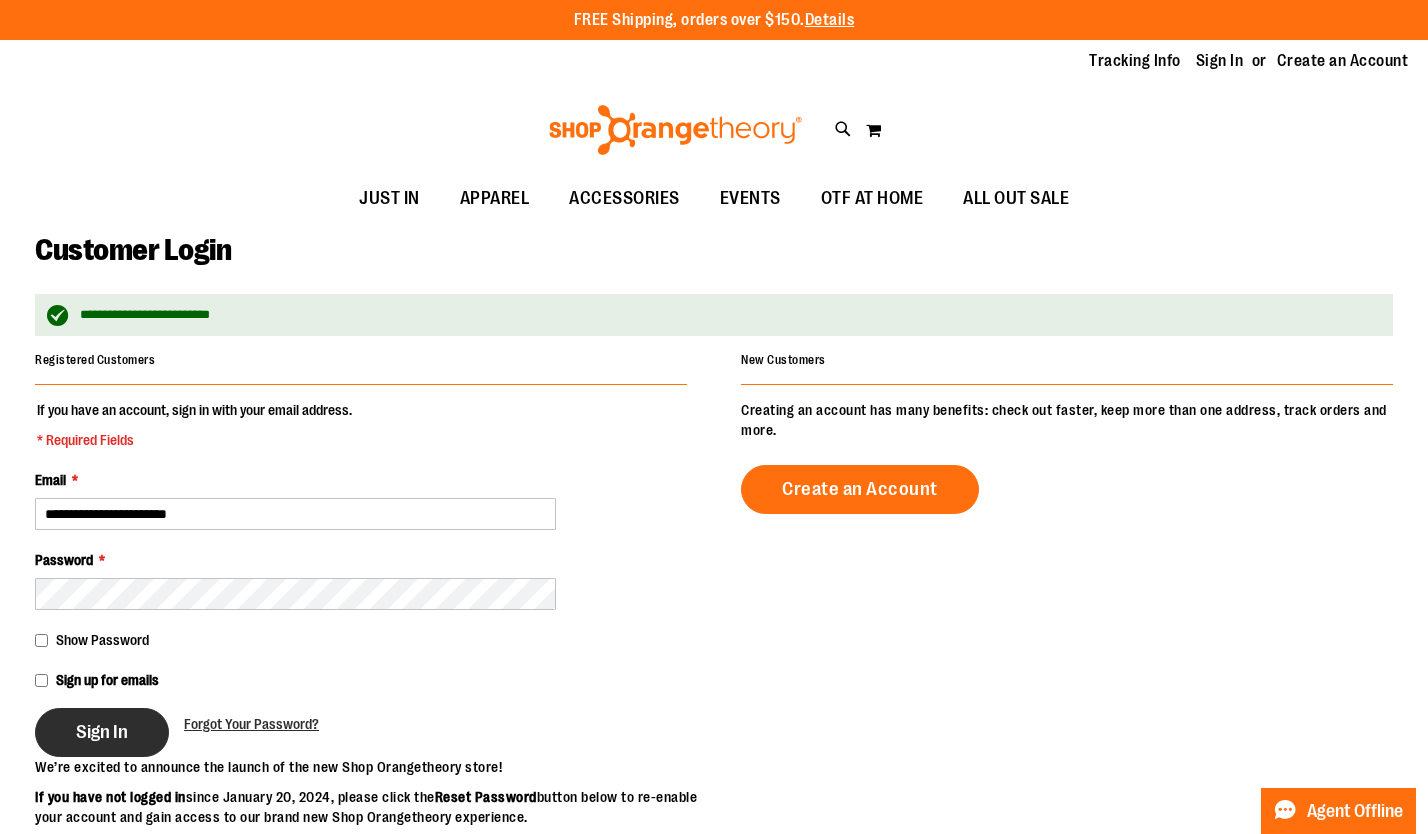 click on "Sign In" at bounding box center (102, 732) 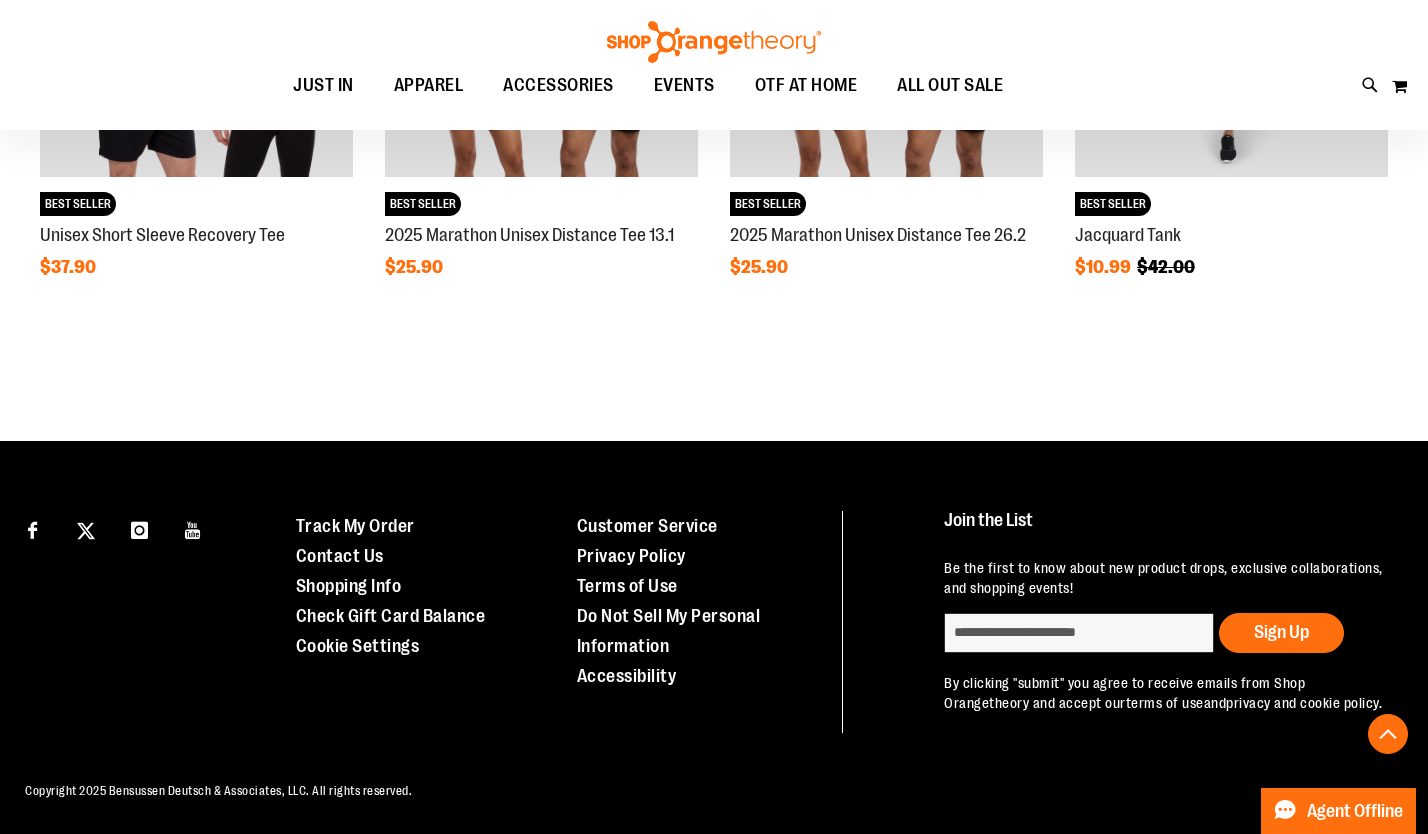 scroll, scrollTop: 0, scrollLeft: 0, axis: both 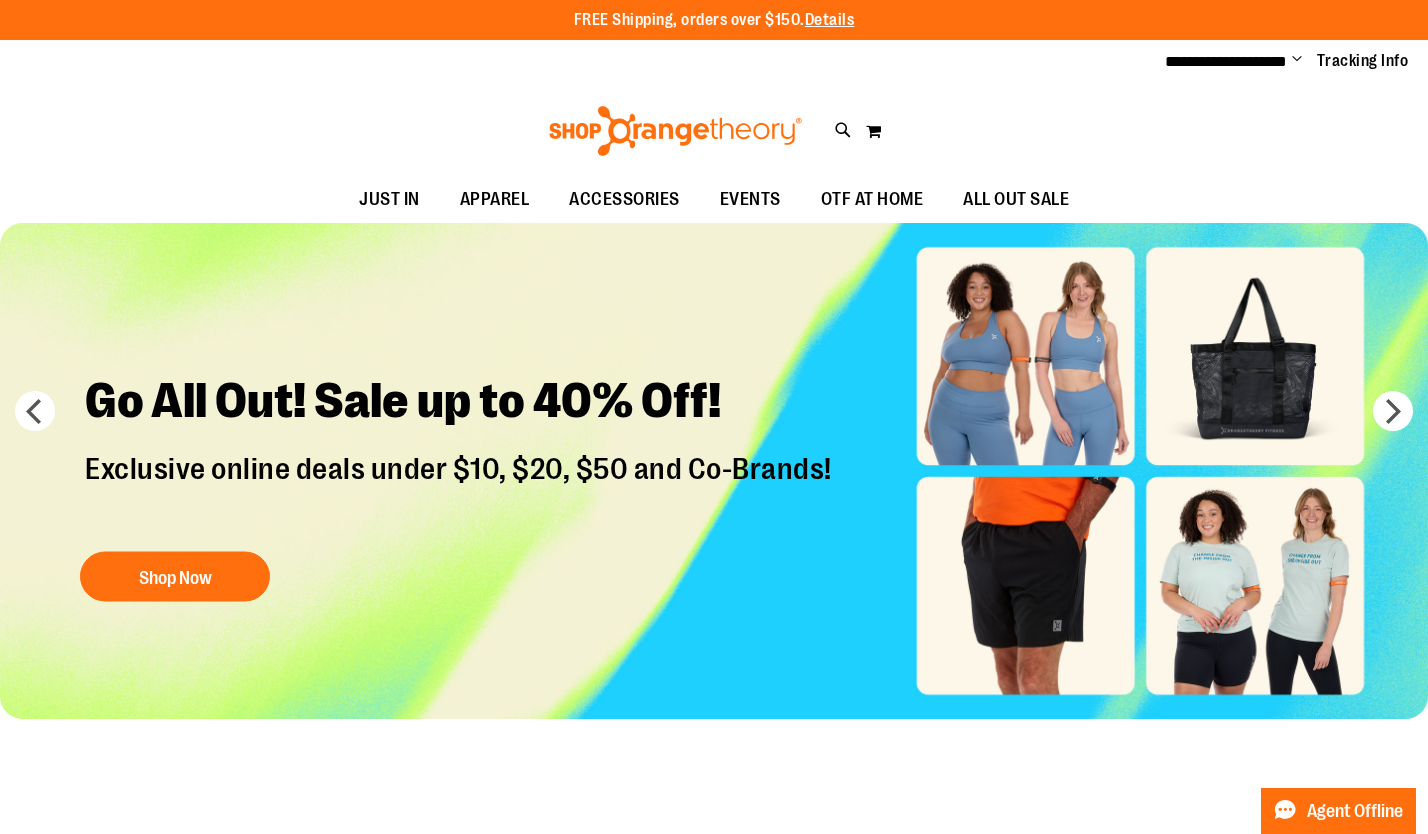 type on "**********" 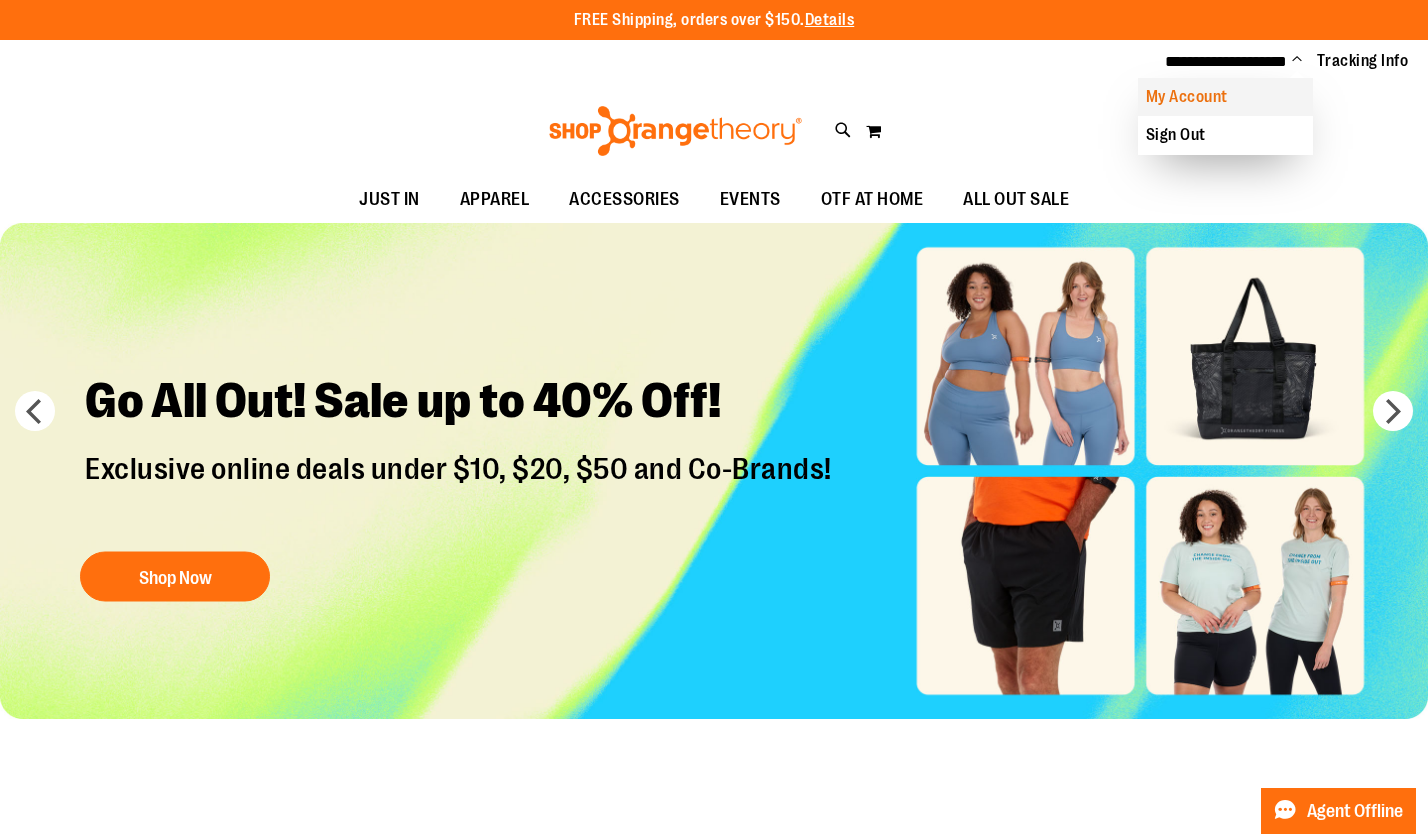 click on "My Account" at bounding box center [1225, 97] 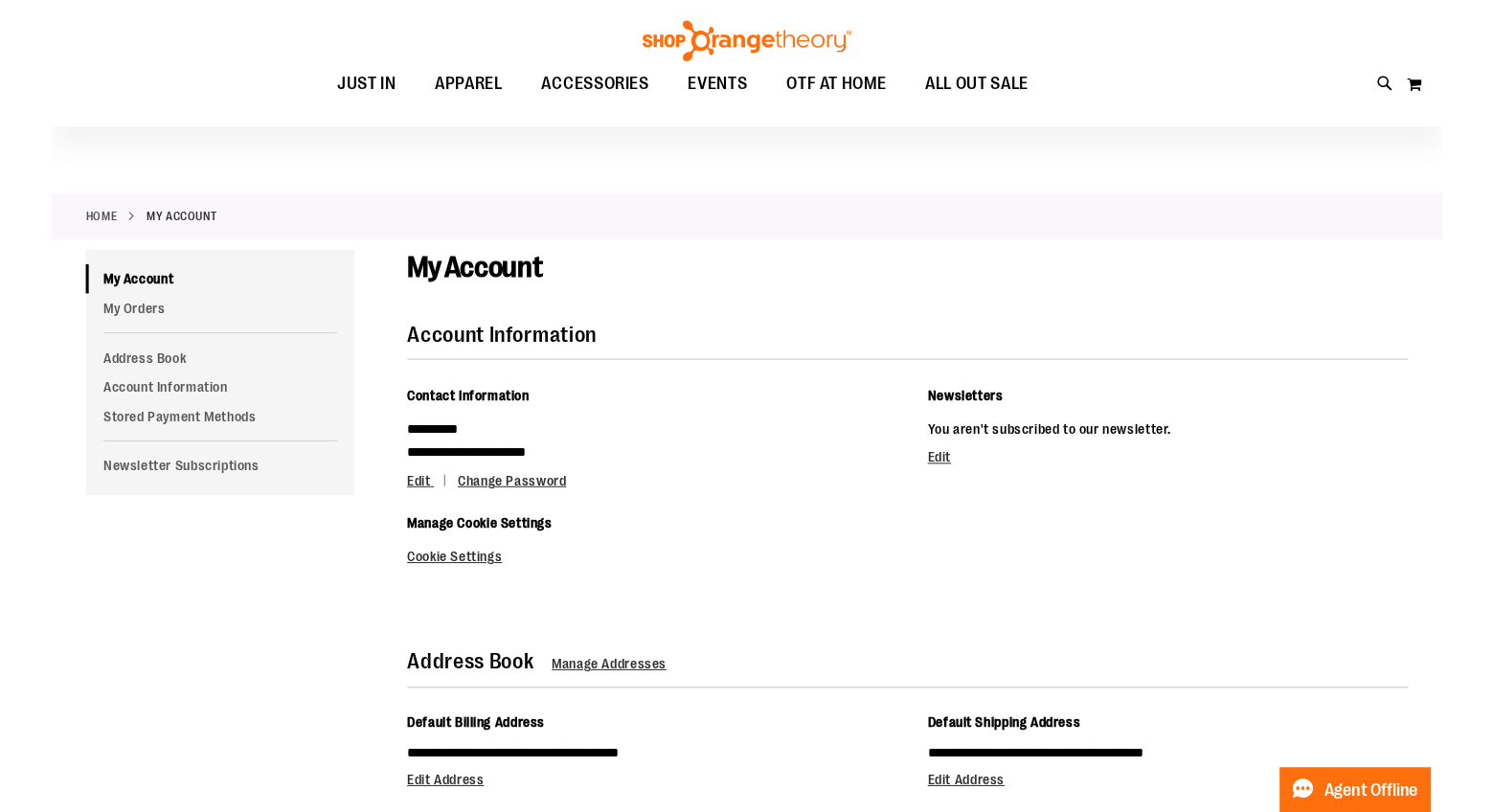 scroll, scrollTop: 0, scrollLeft: 0, axis: both 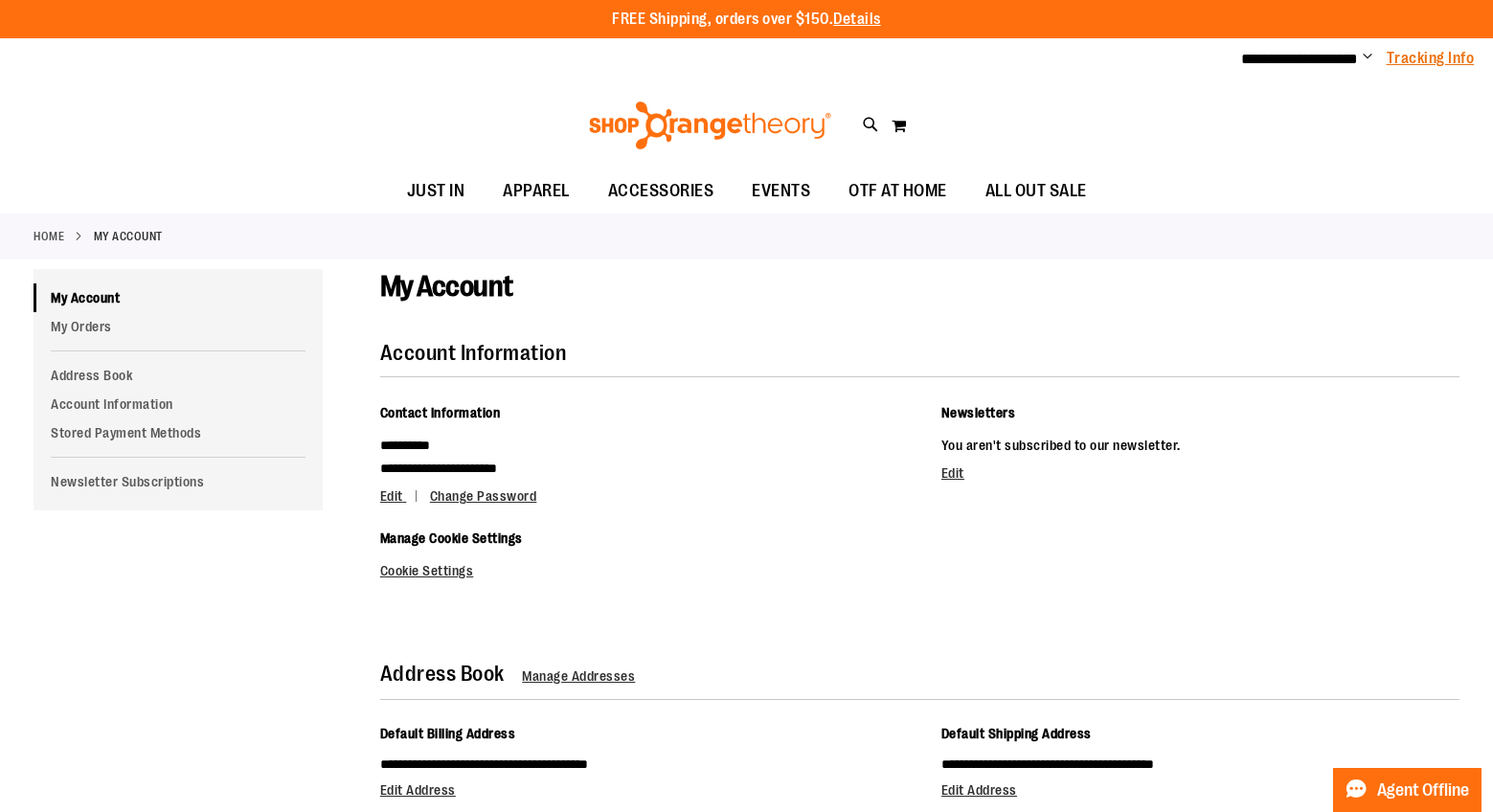 type on "**********" 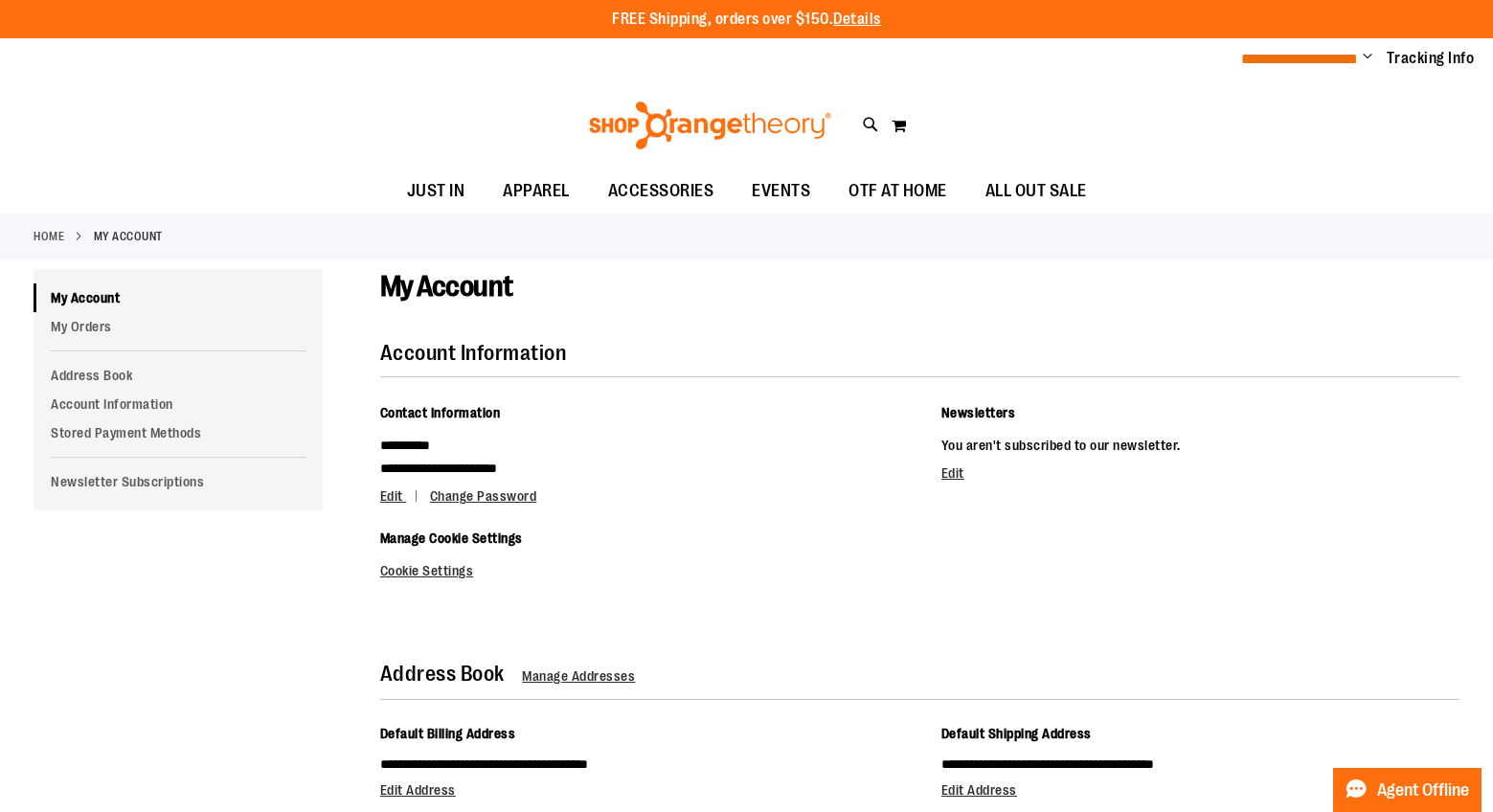 click on "**********" at bounding box center [1300, 58] 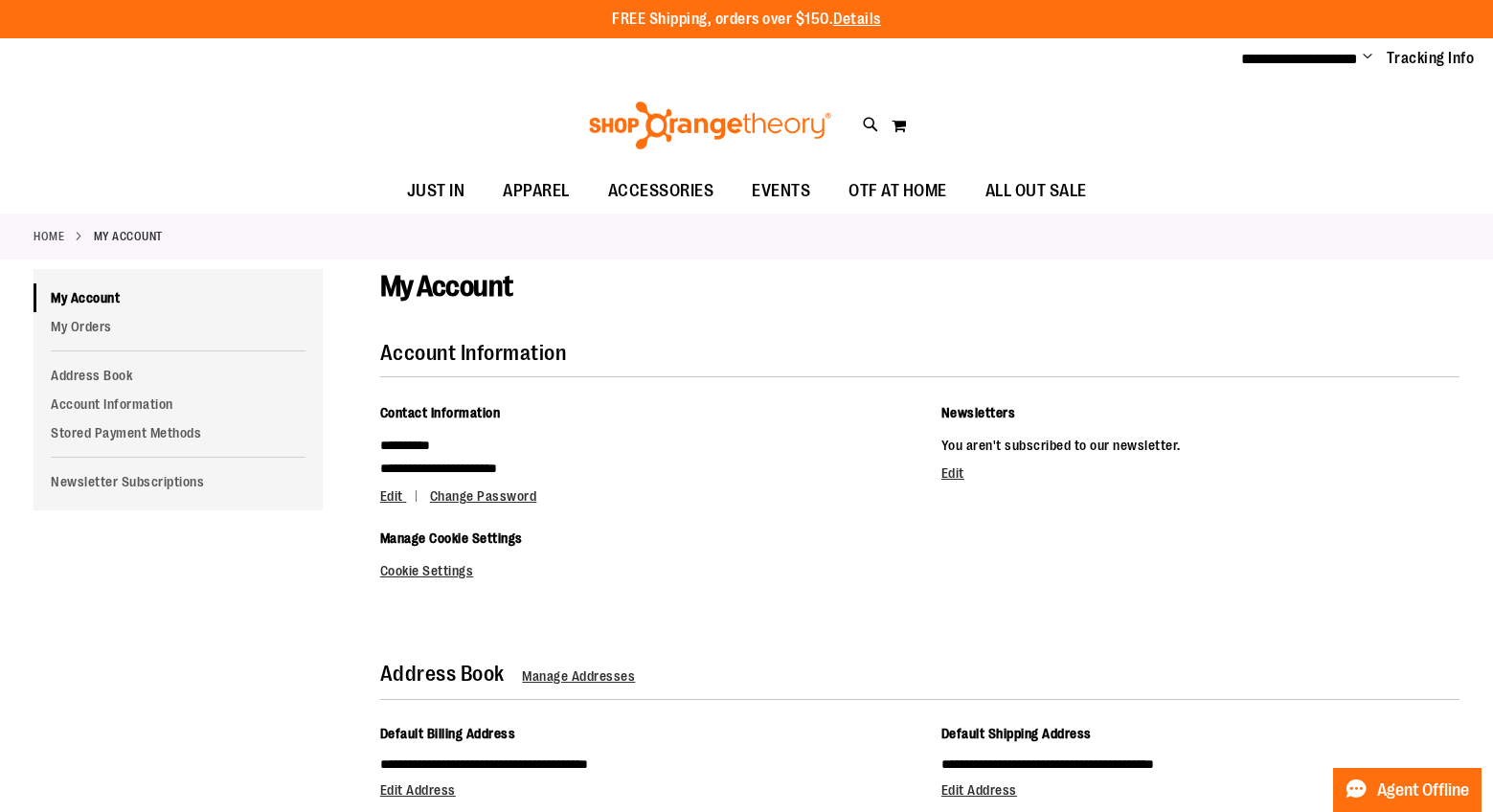 click on "Change" at bounding box center [1368, 57] 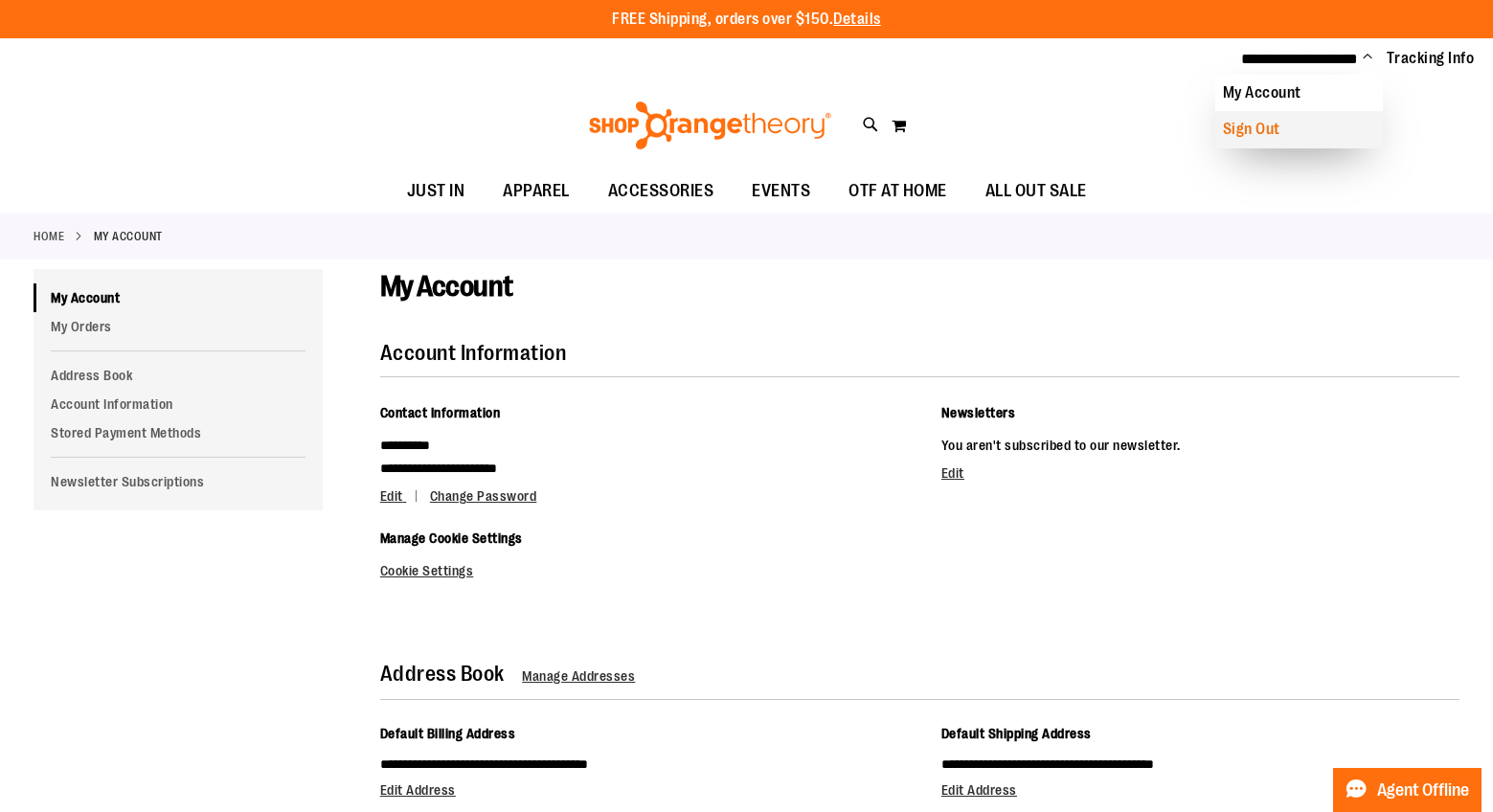 click on "Sign Out" at bounding box center [1299, 129] 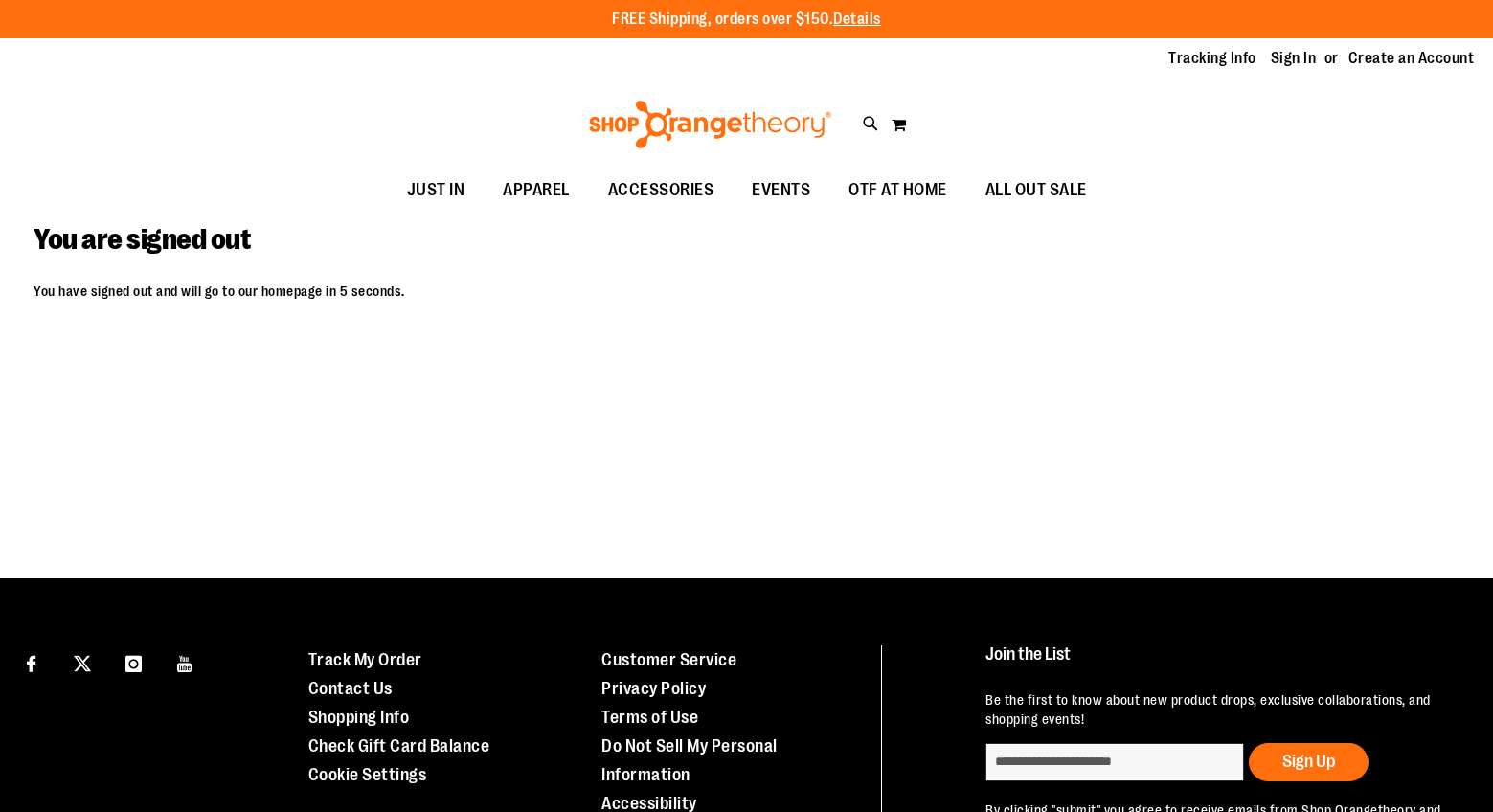 scroll, scrollTop: 0, scrollLeft: 0, axis: both 